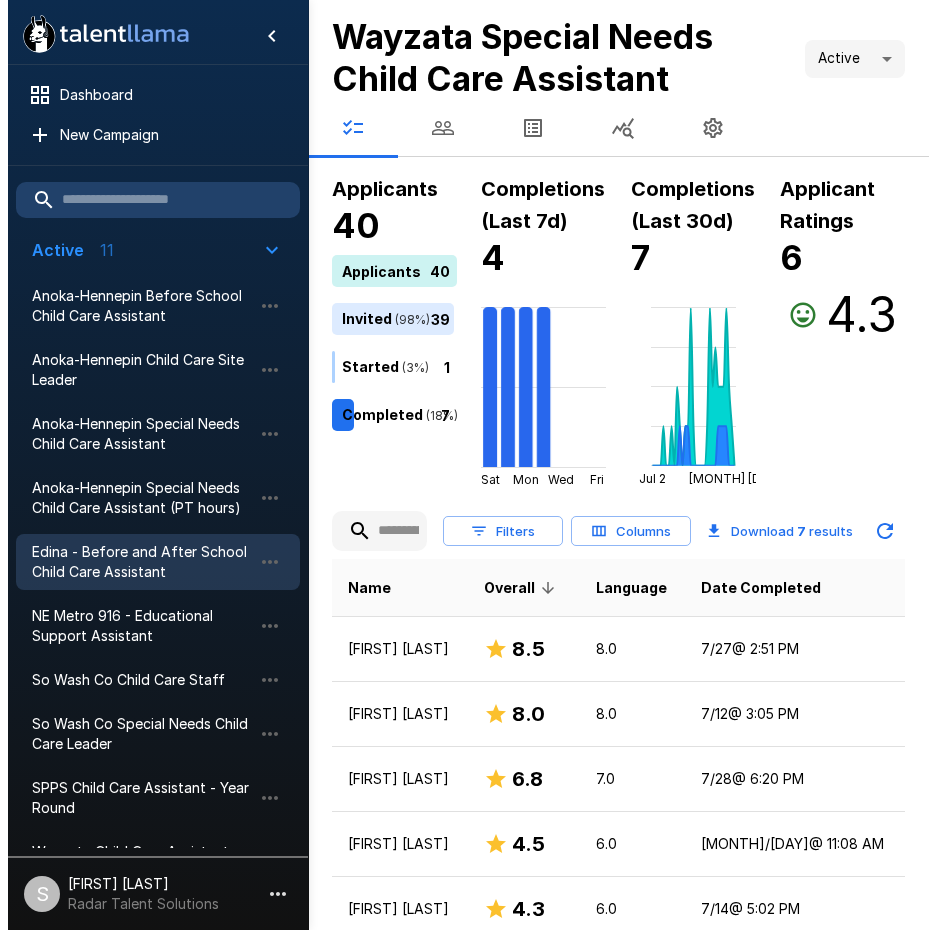 scroll, scrollTop: 0, scrollLeft: 0, axis: both 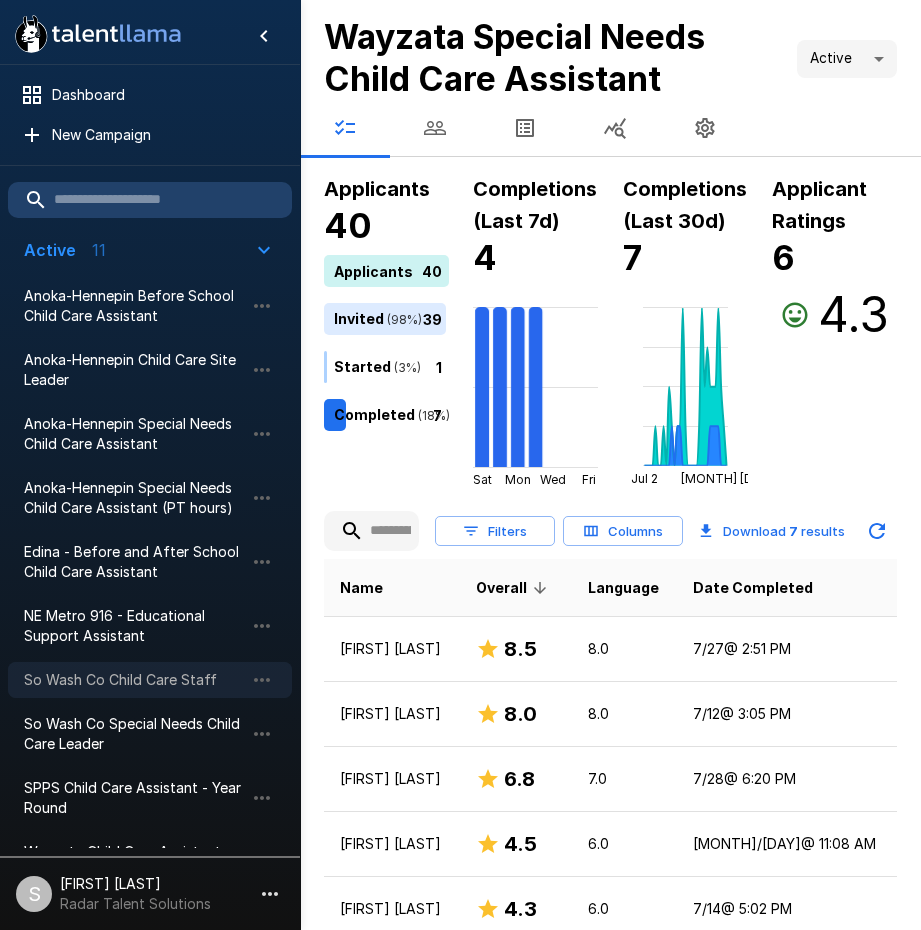 click on "So Wash Co Child Care Staff" at bounding box center (134, 680) 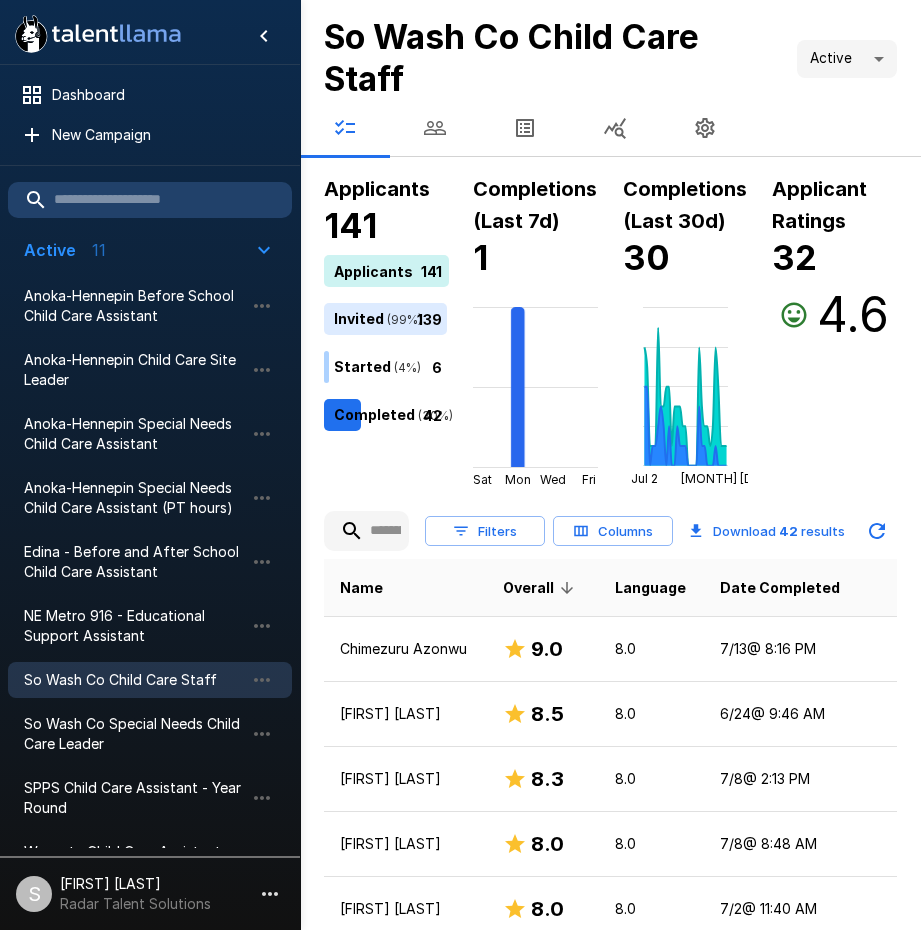 click 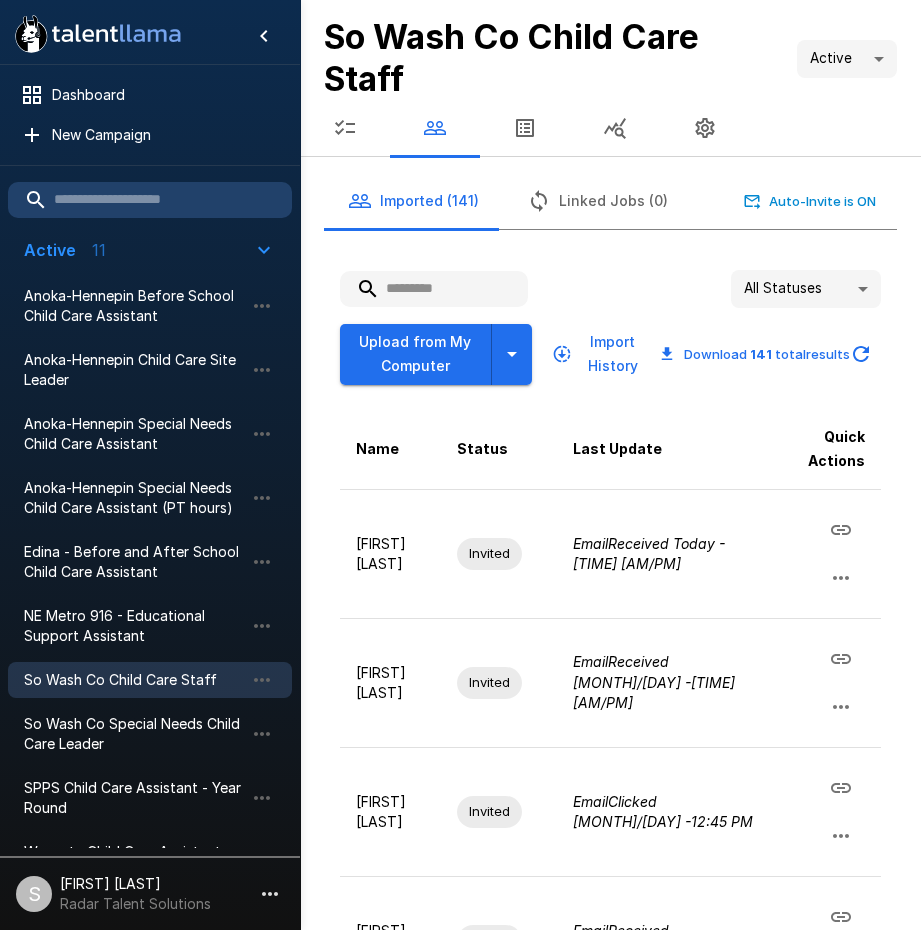 click at bounding box center [434, 289] 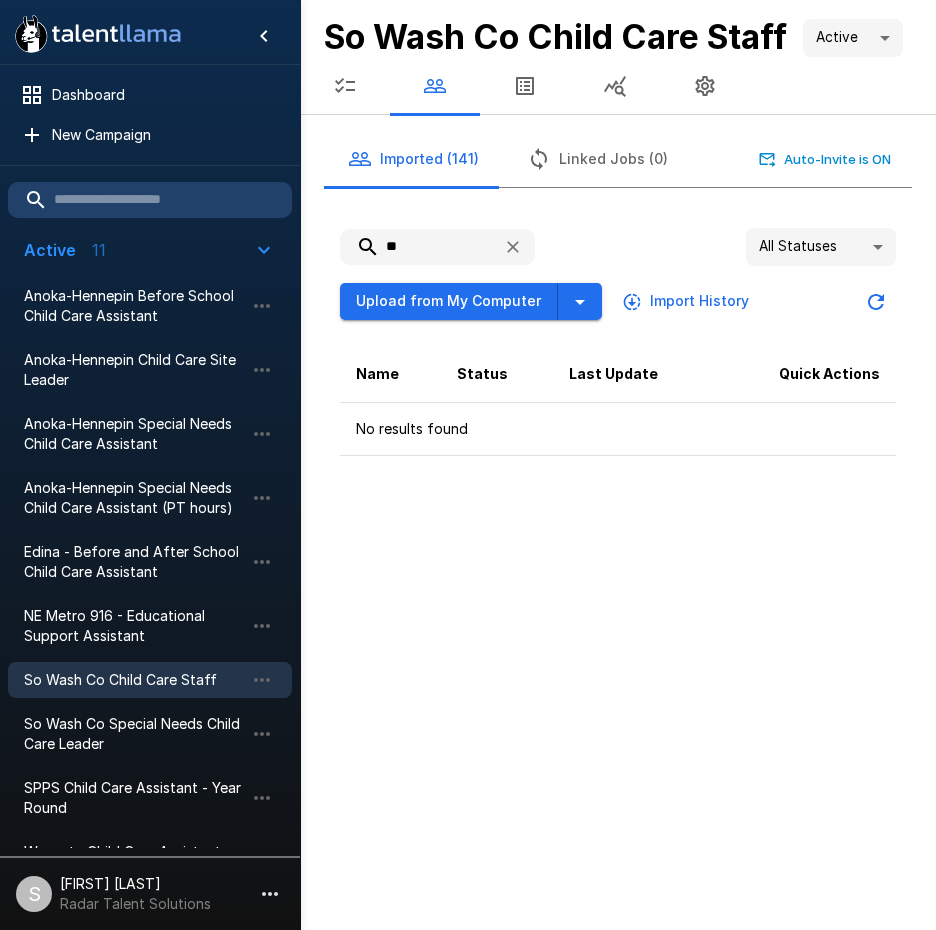 type on "*" 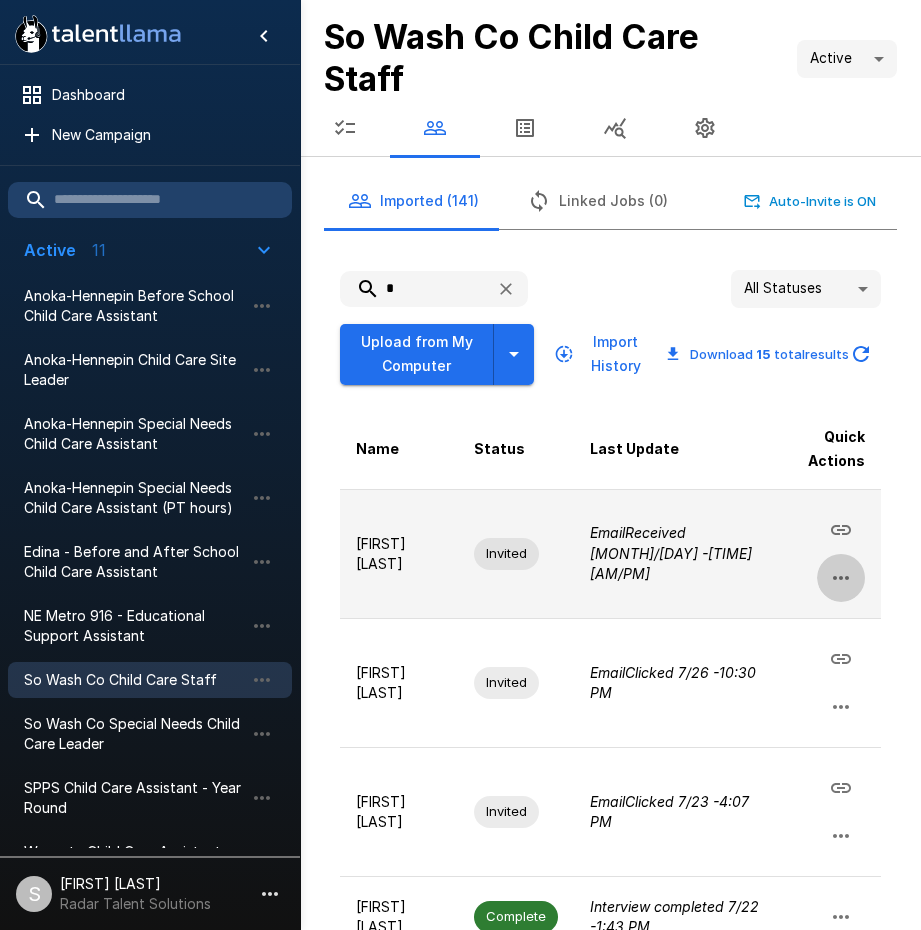 click at bounding box center [841, 578] 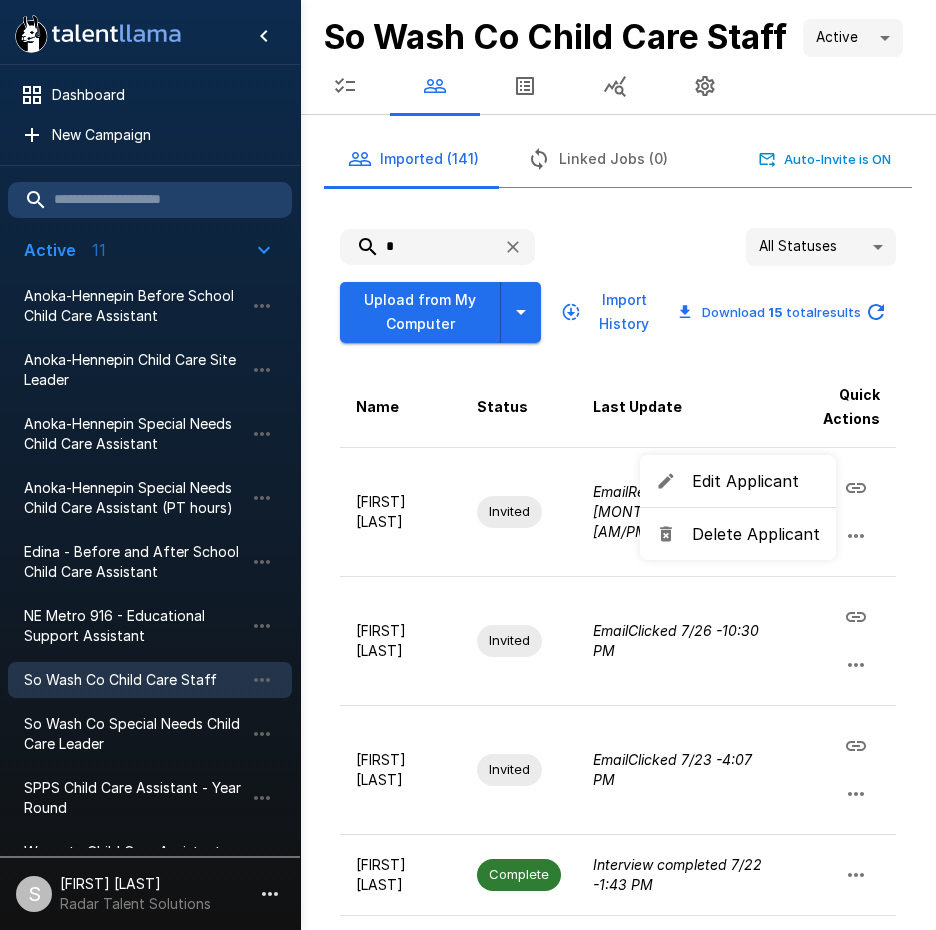 click on "Delete Applicant" at bounding box center [756, 534] 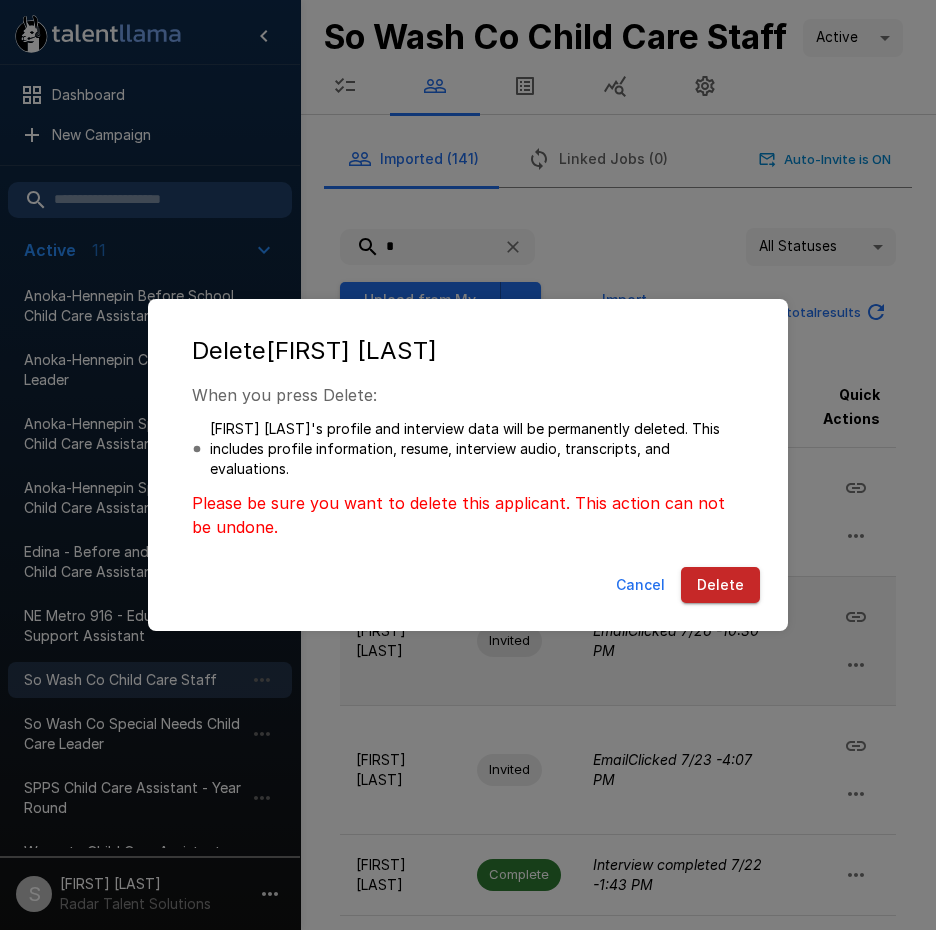 drag, startPoint x: 726, startPoint y: 578, endPoint x: 718, endPoint y: 585, distance: 10.630146 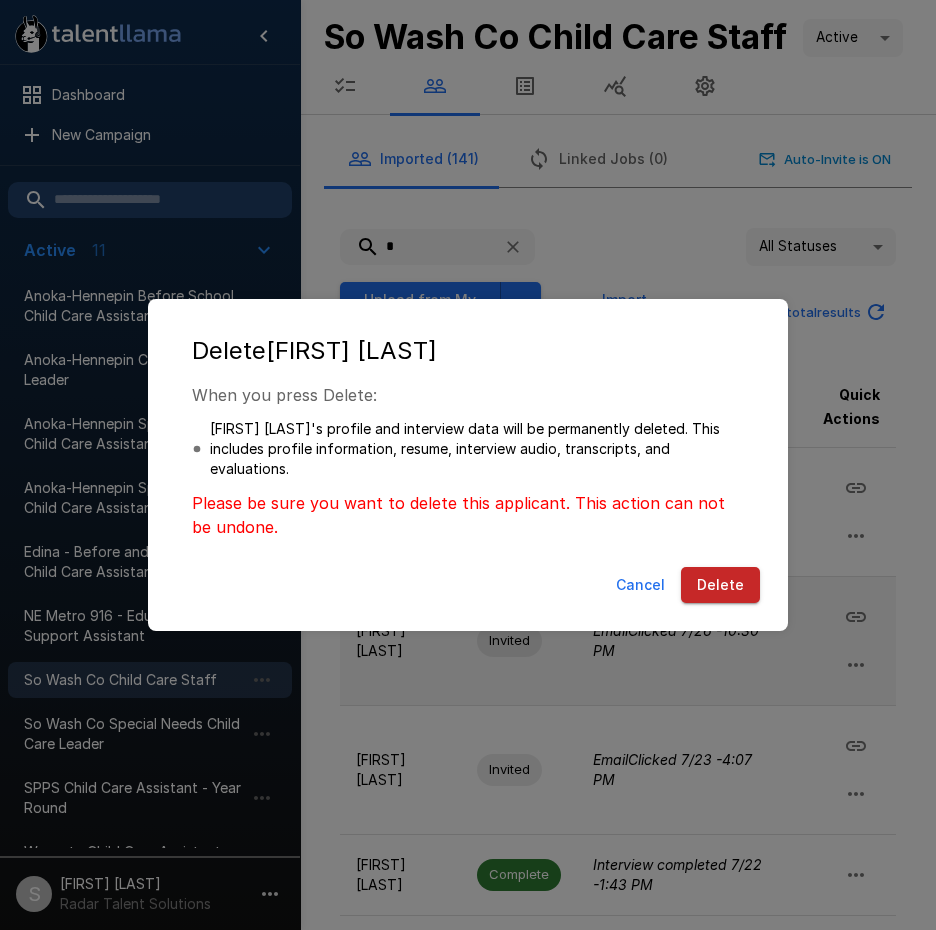 click on "Delete" at bounding box center (720, 585) 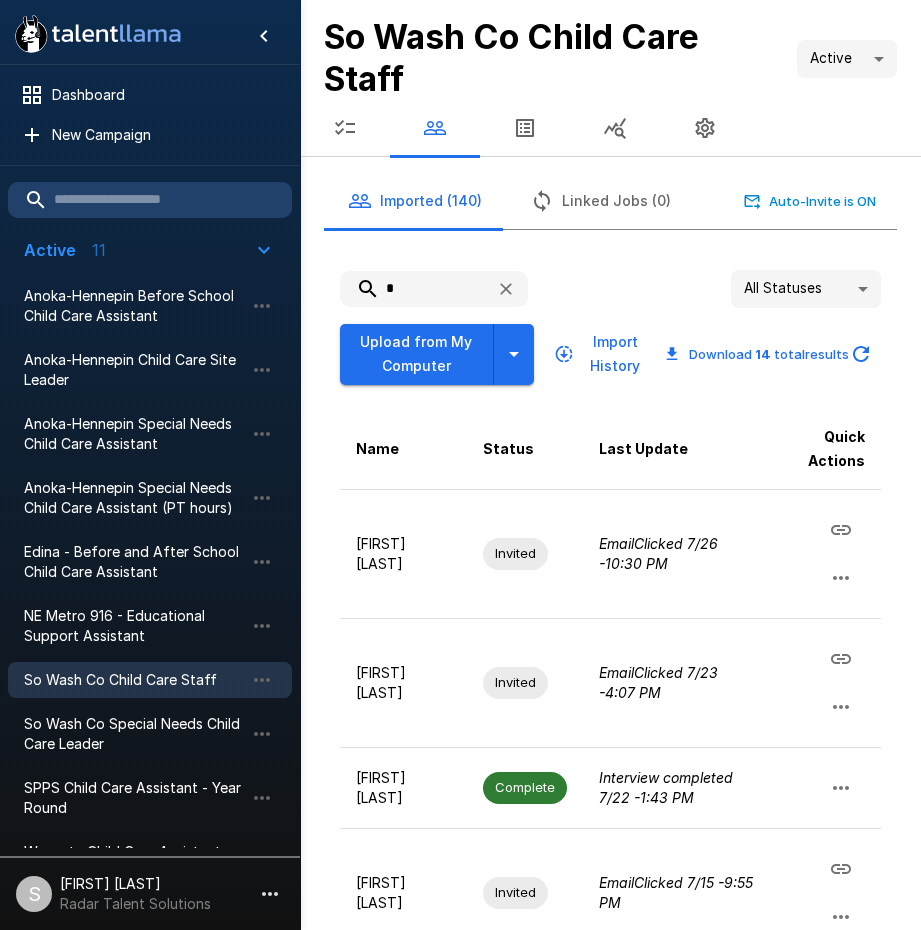 click on "*" at bounding box center [410, 289] 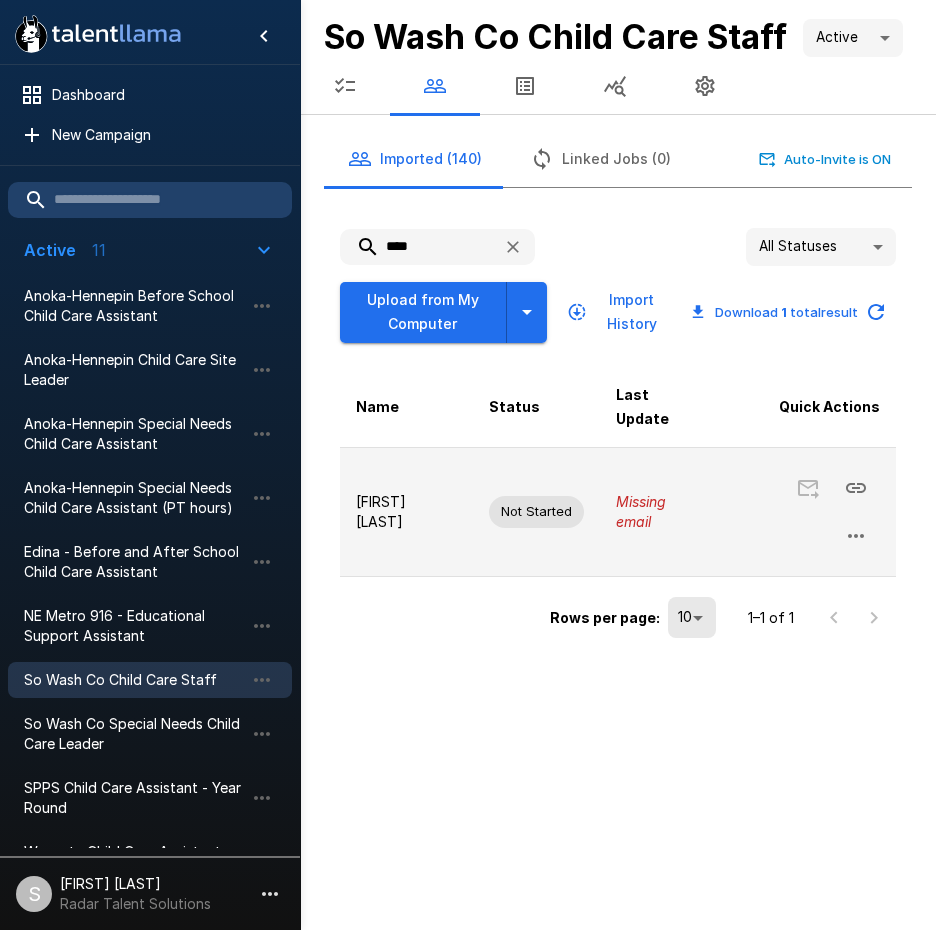 click 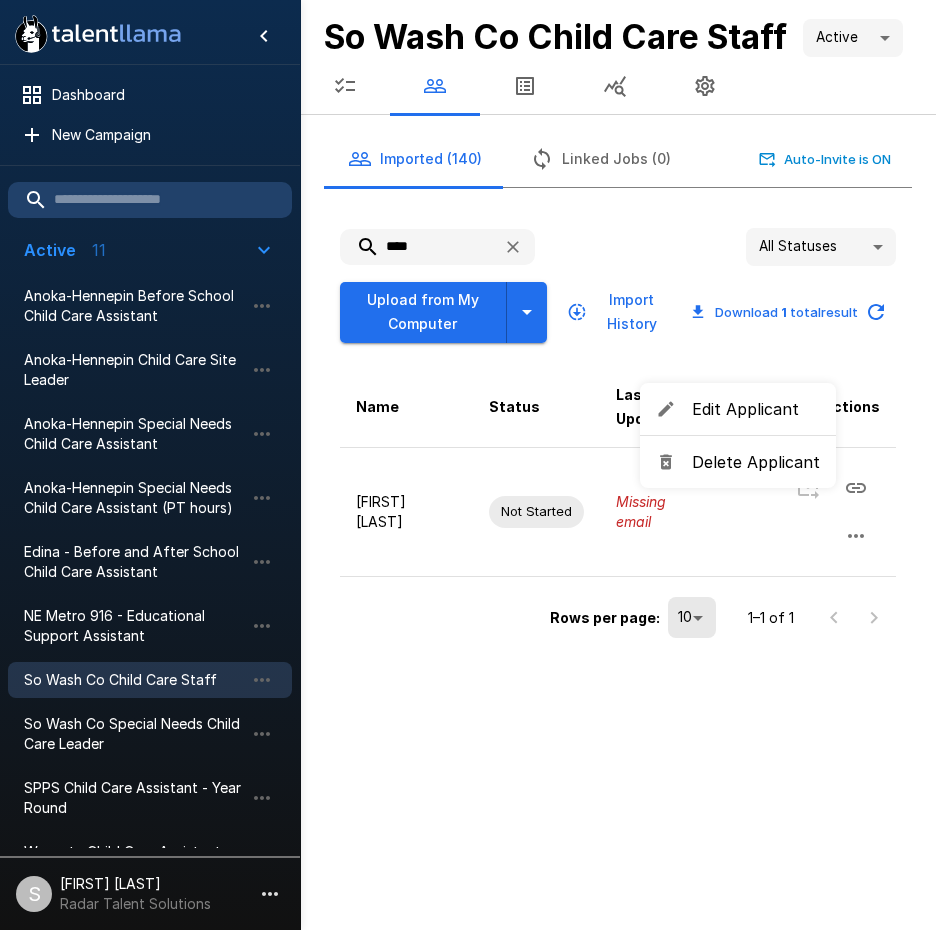 click on "Delete Applicant" at bounding box center [756, 462] 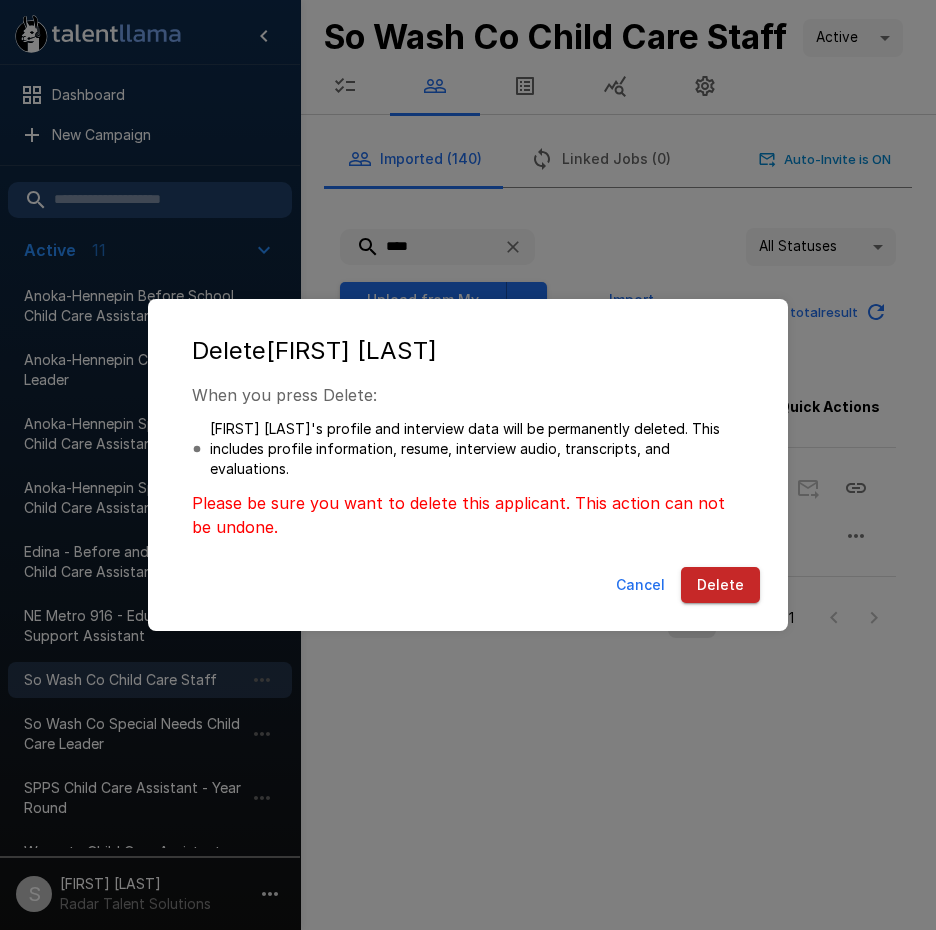 click on "Delete" at bounding box center (720, 585) 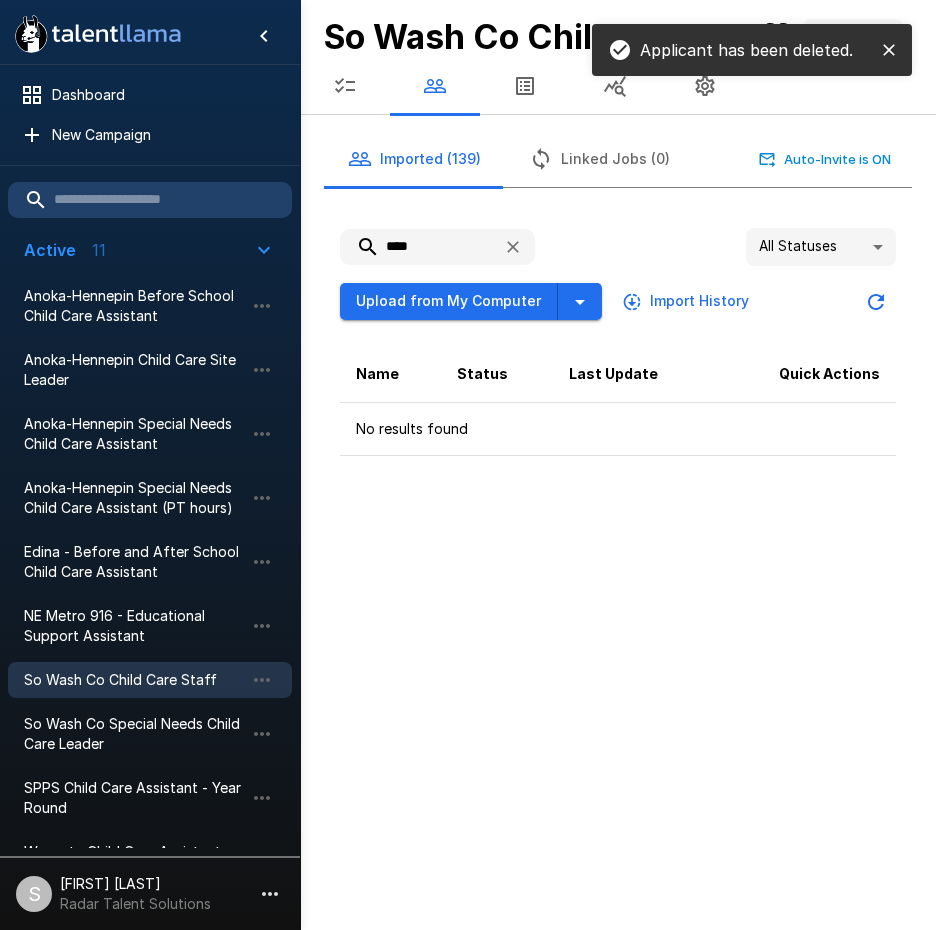 drag, startPoint x: 316, startPoint y: 247, endPoint x: 288, endPoint y: 249, distance: 28.071337 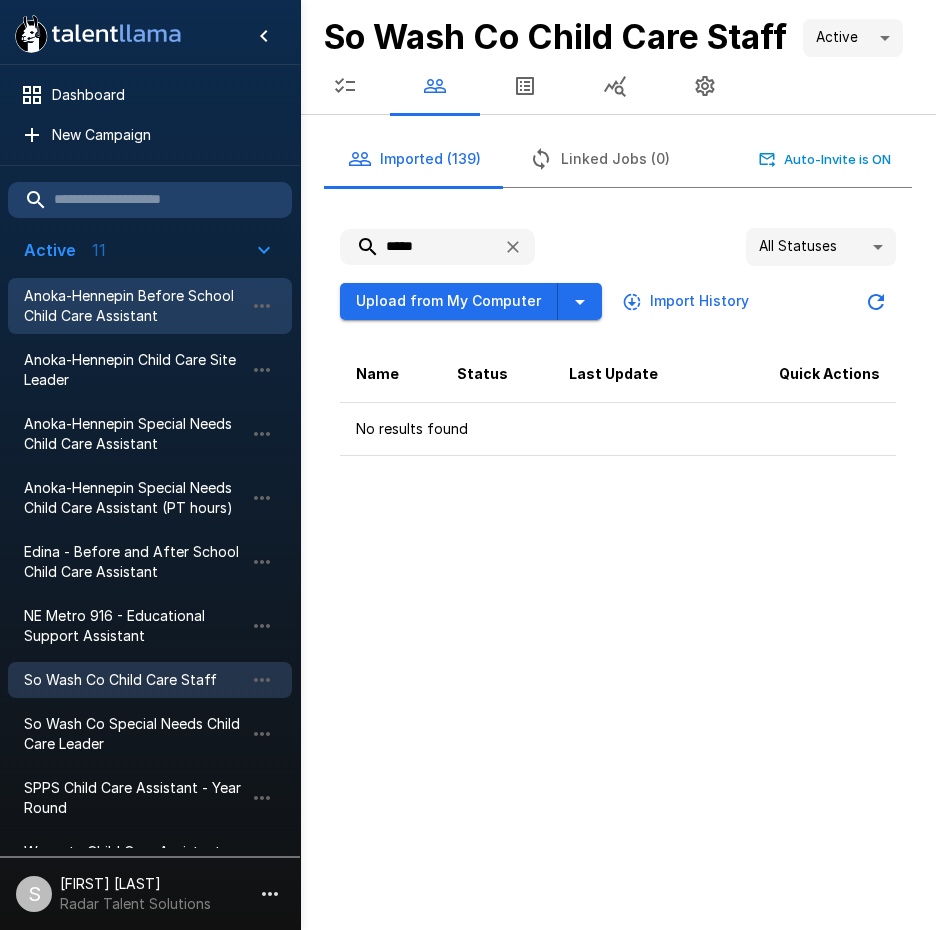 type on "*****" 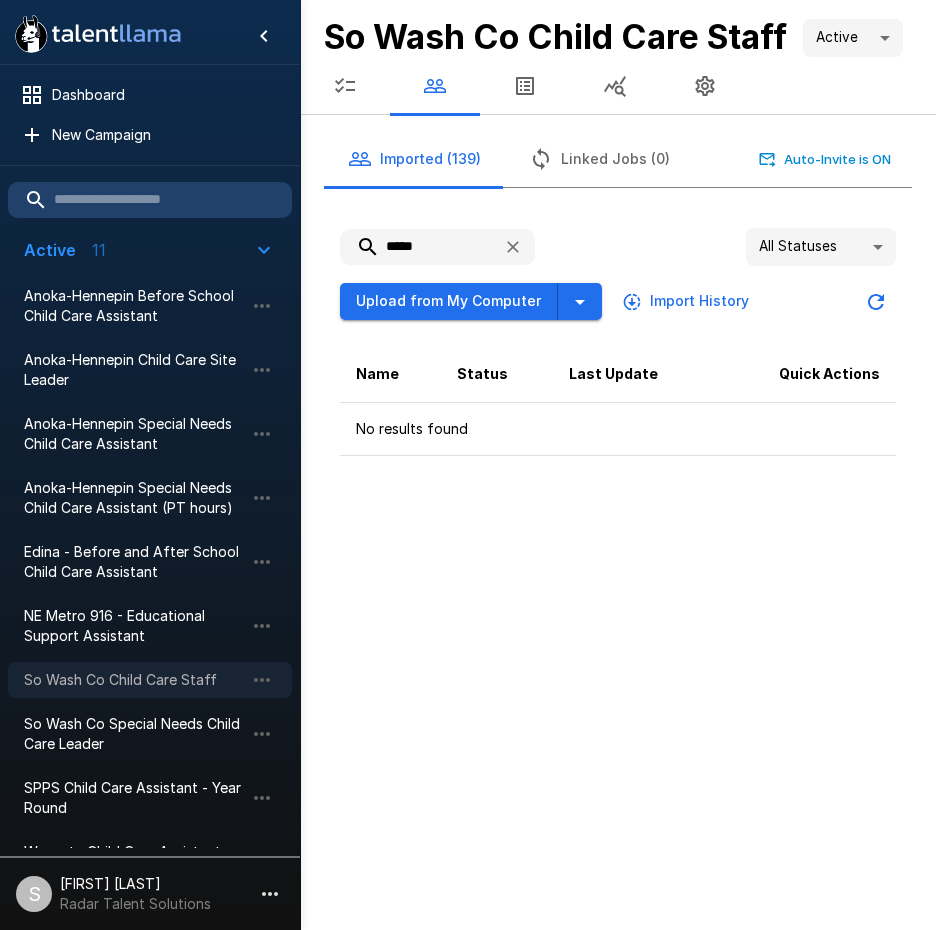 click on "So Wash Co Child Care Staff" at bounding box center [134, 680] 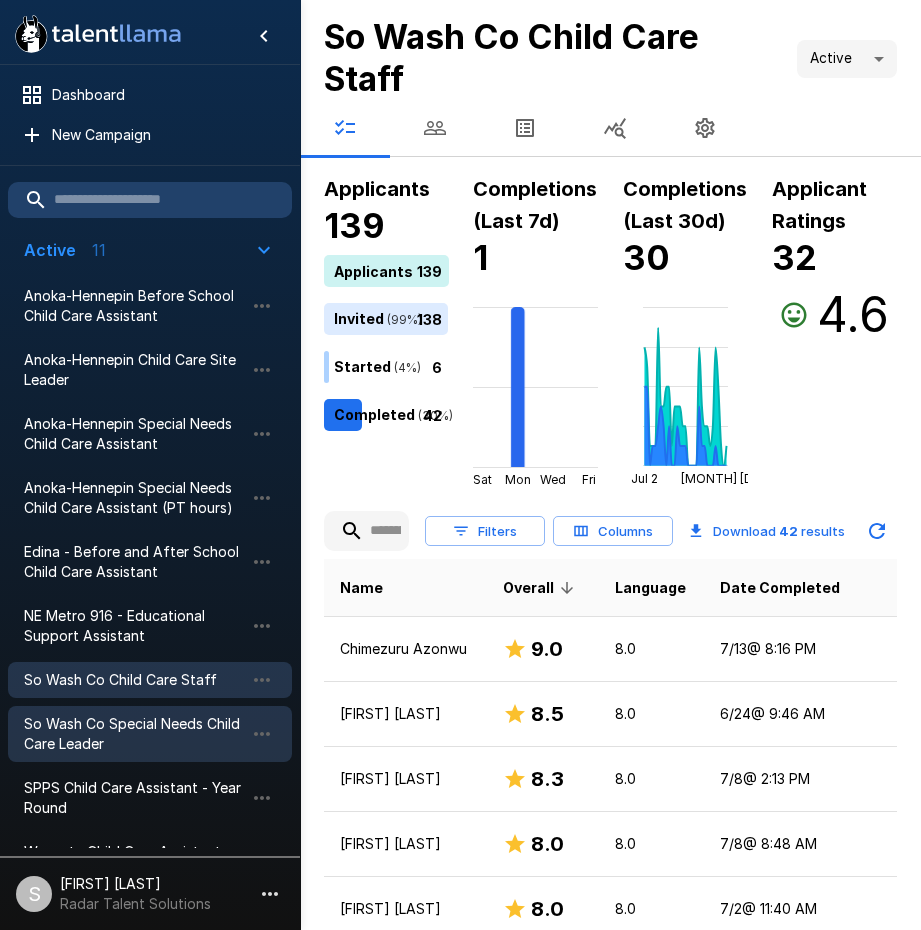 click on "So Wash Co Special Needs Child Care Leader" at bounding box center [134, 734] 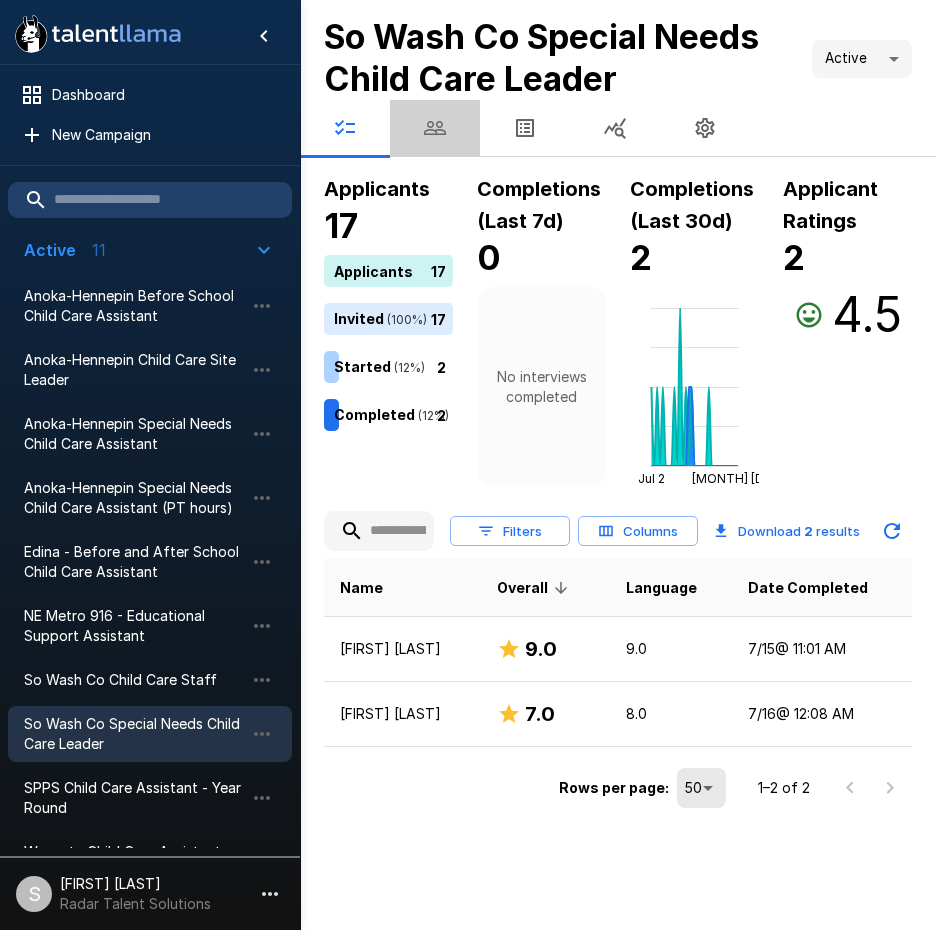 click 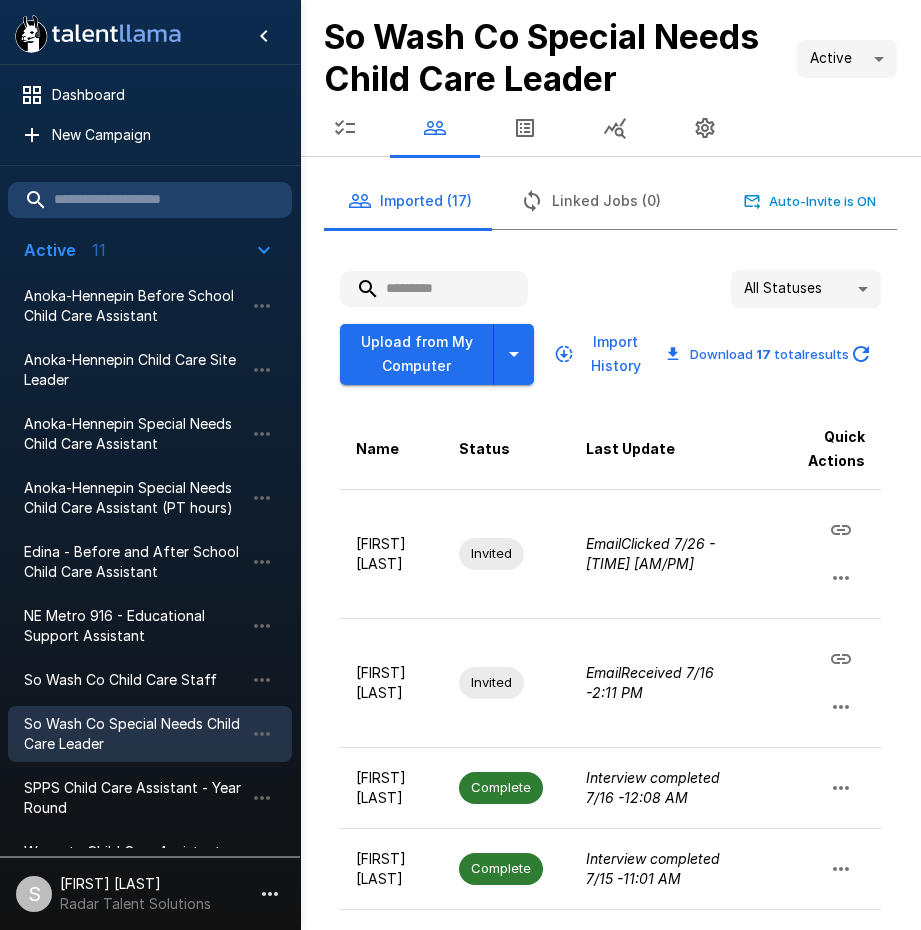 click at bounding box center [434, 289] 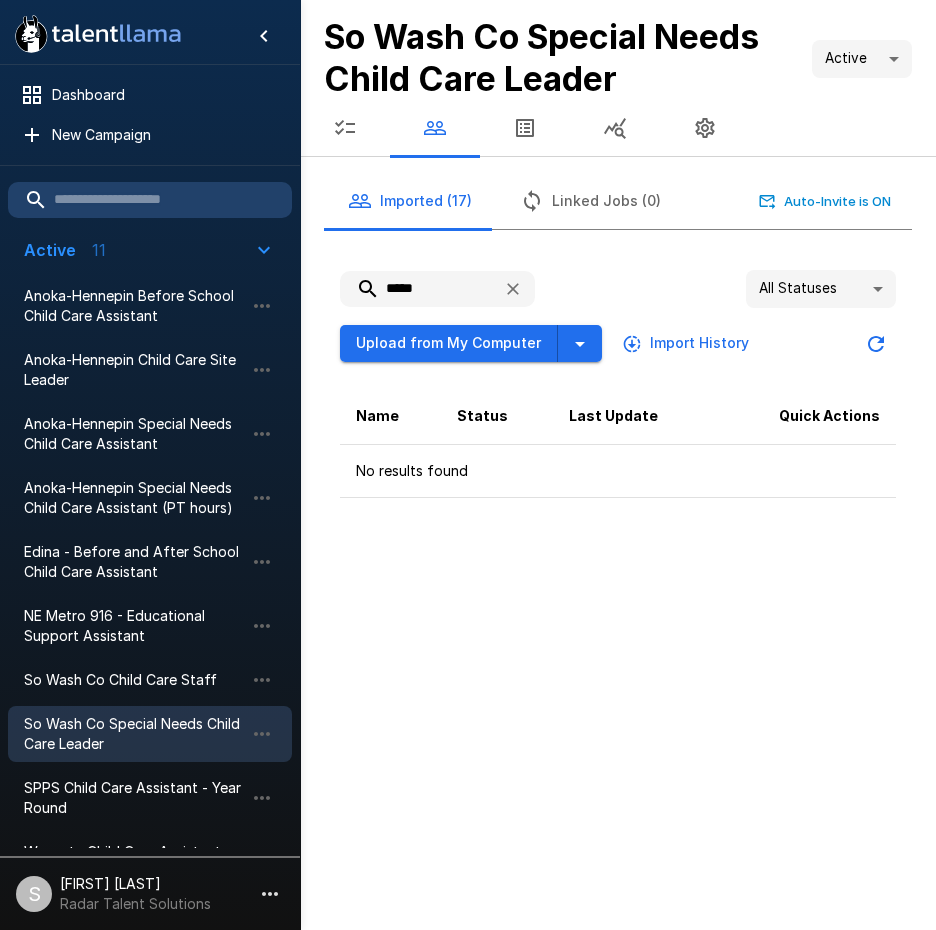 drag, startPoint x: 438, startPoint y: 290, endPoint x: 382, endPoint y: 291, distance: 56.008926 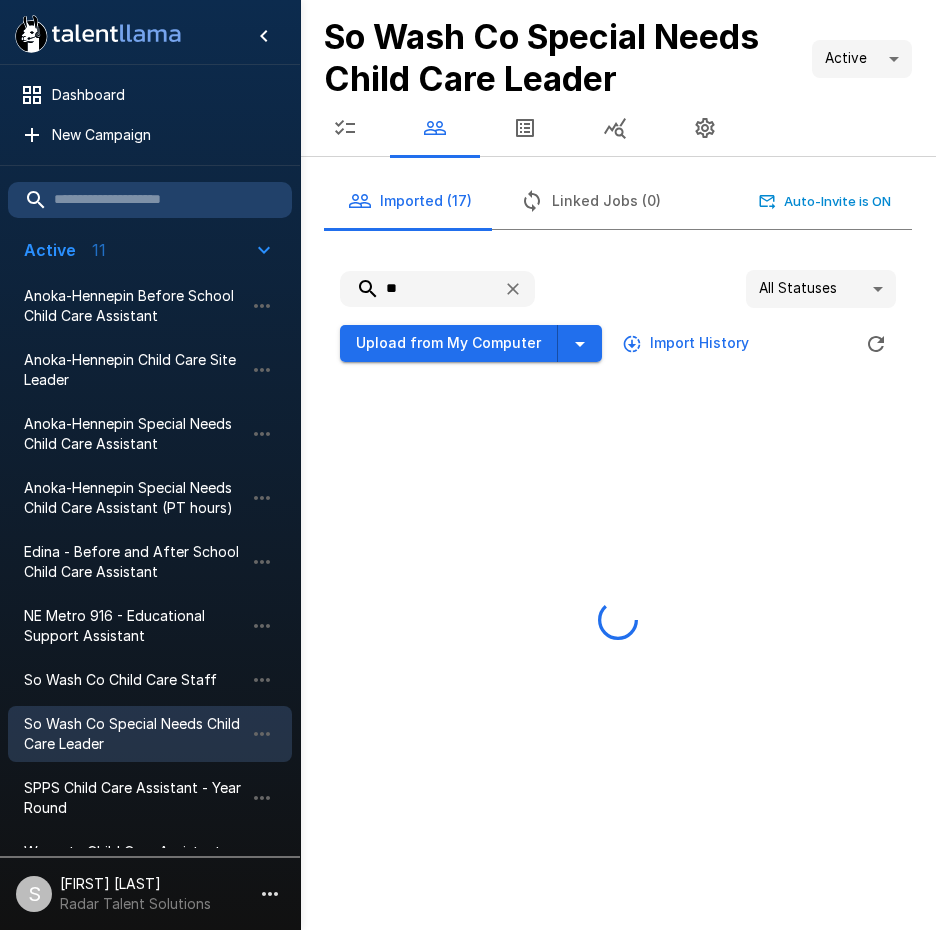 type on "***" 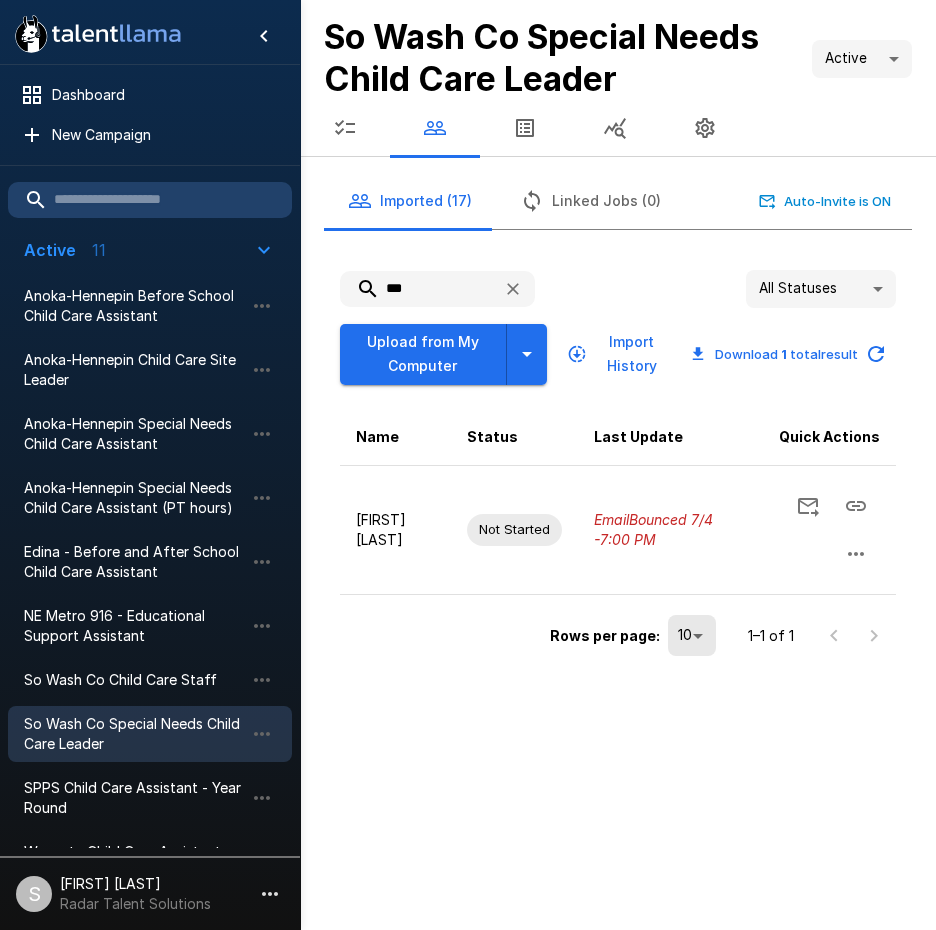 click on "***" at bounding box center (413, 289) 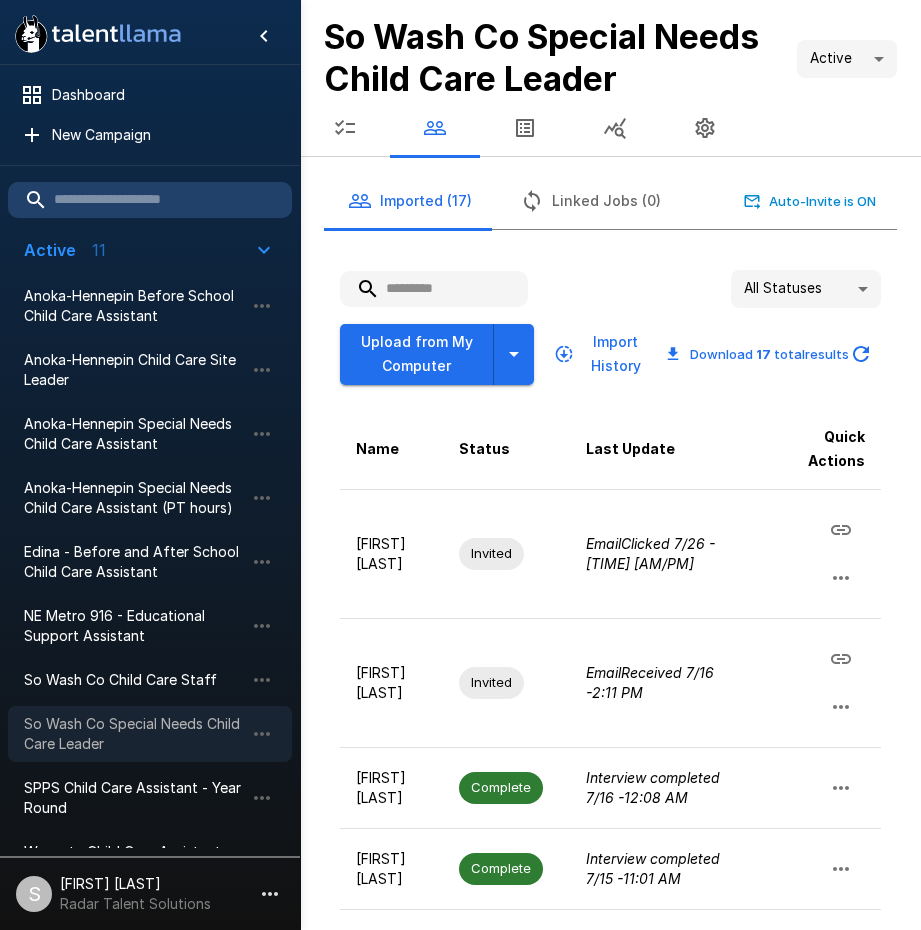 click on "So Wash Co Special Needs Child Care Leader" at bounding box center [134, 734] 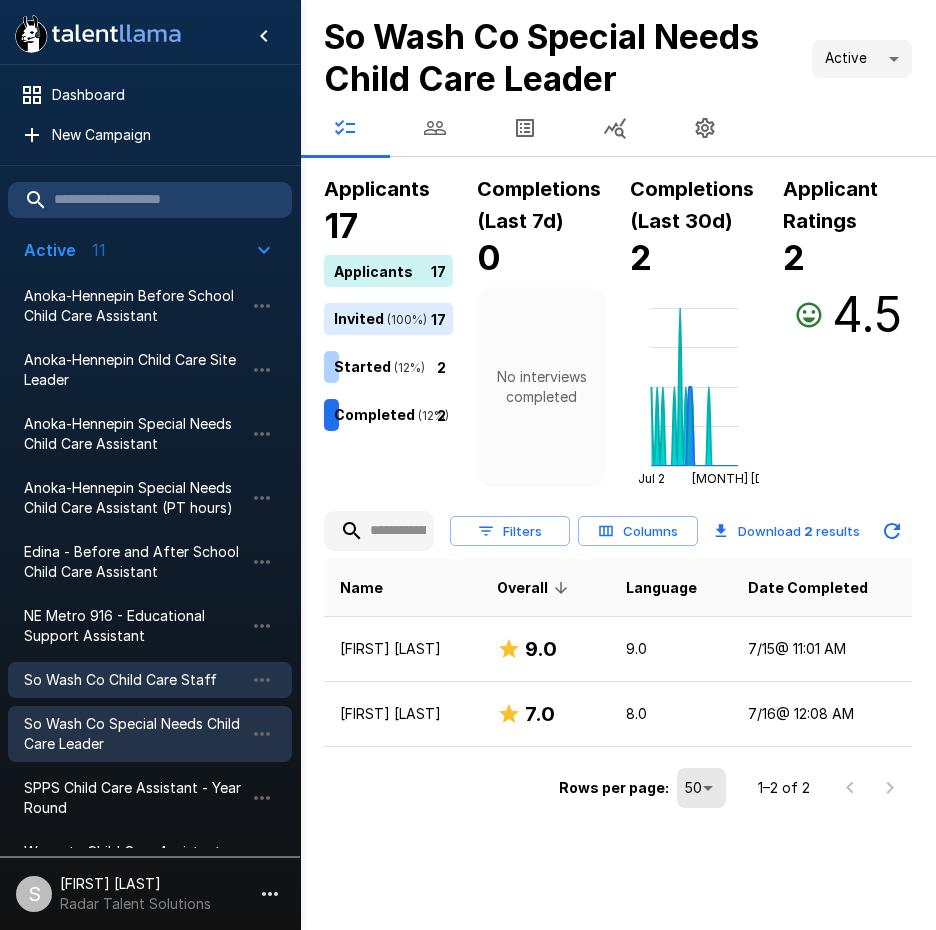 click on "So Wash Co Child Care Staff" at bounding box center (150, 680) 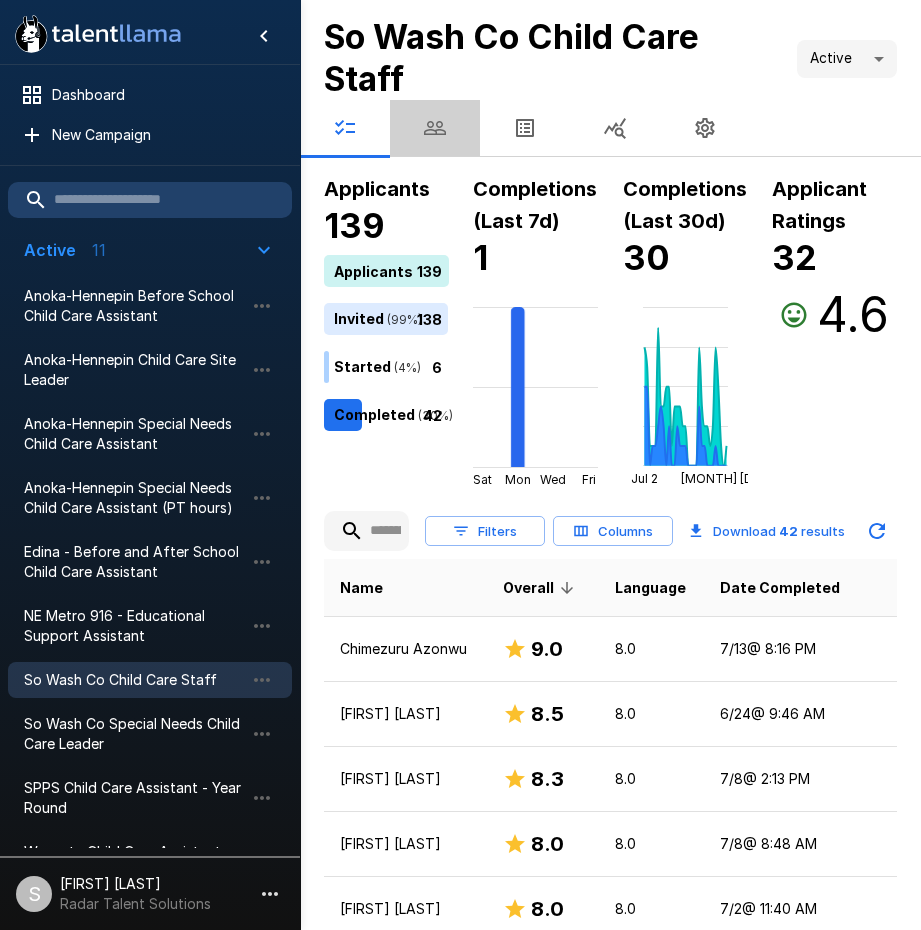 click at bounding box center (435, 128) 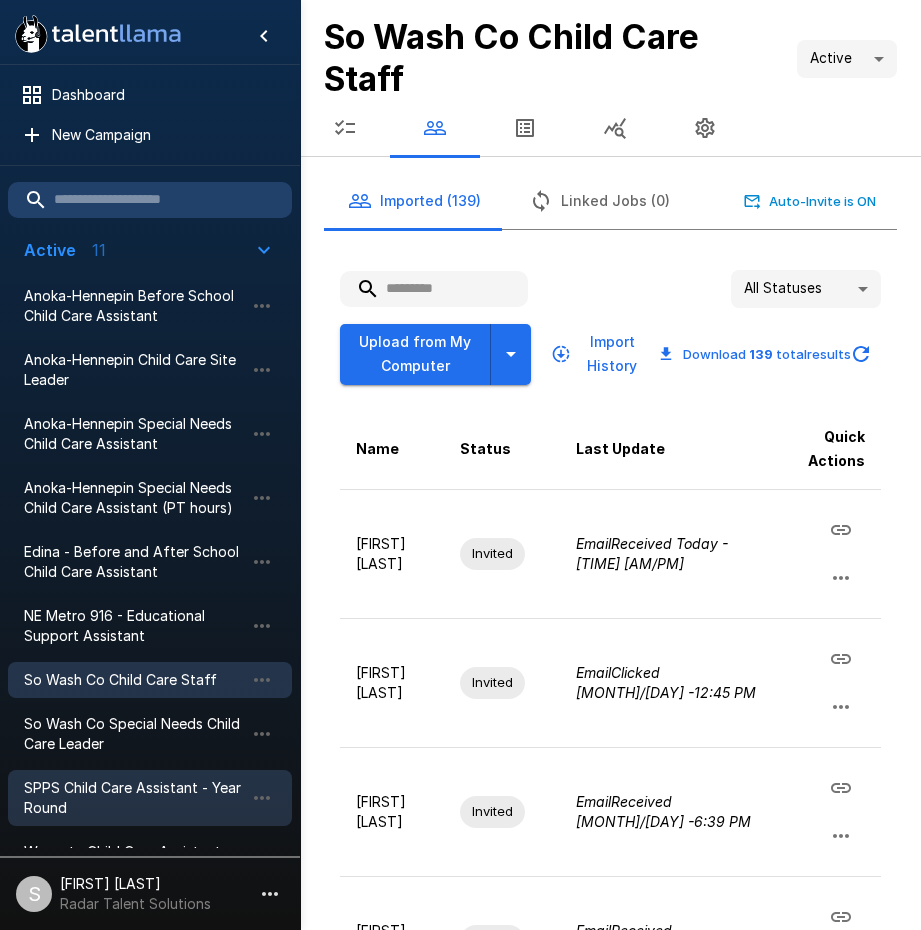 click on "SPPS Child Care Assistant - Year Round" at bounding box center [134, 798] 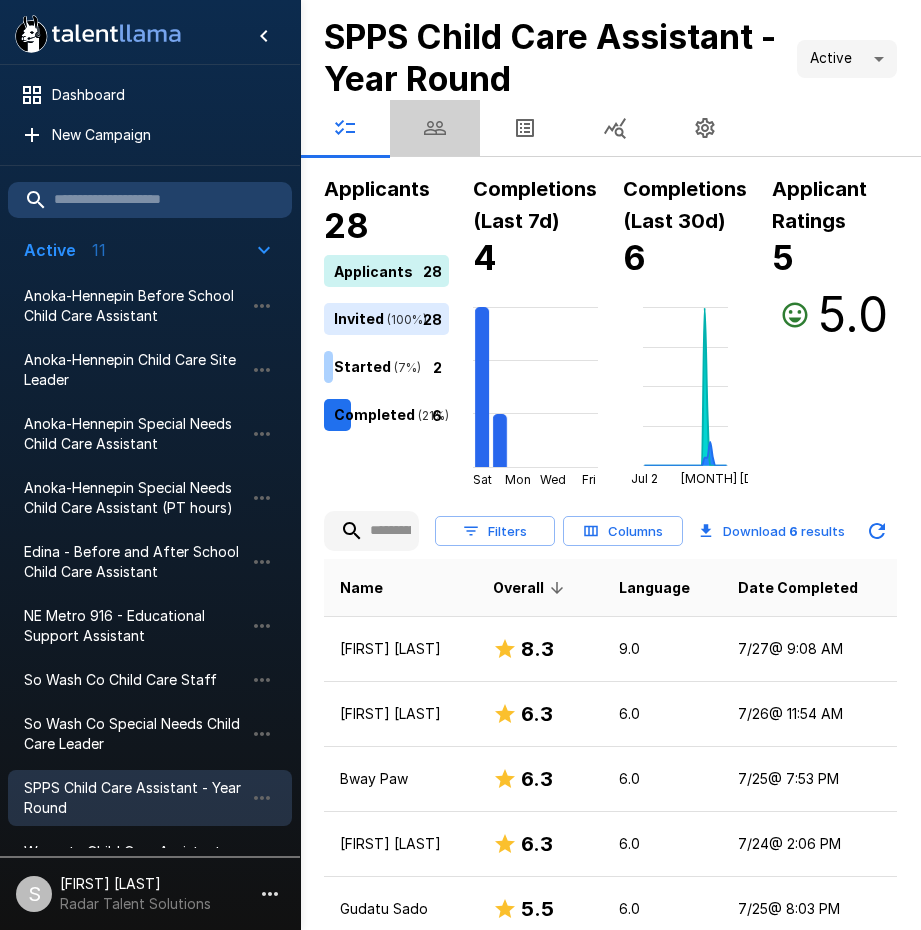 click 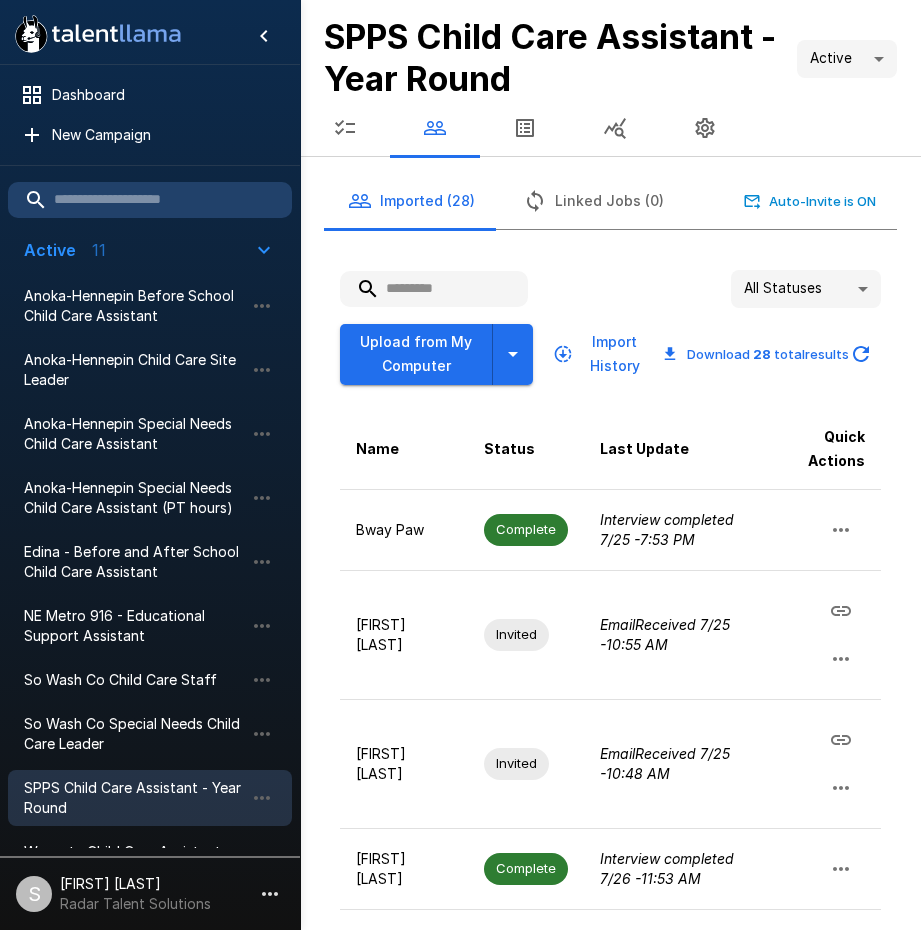 click at bounding box center (434, 289) 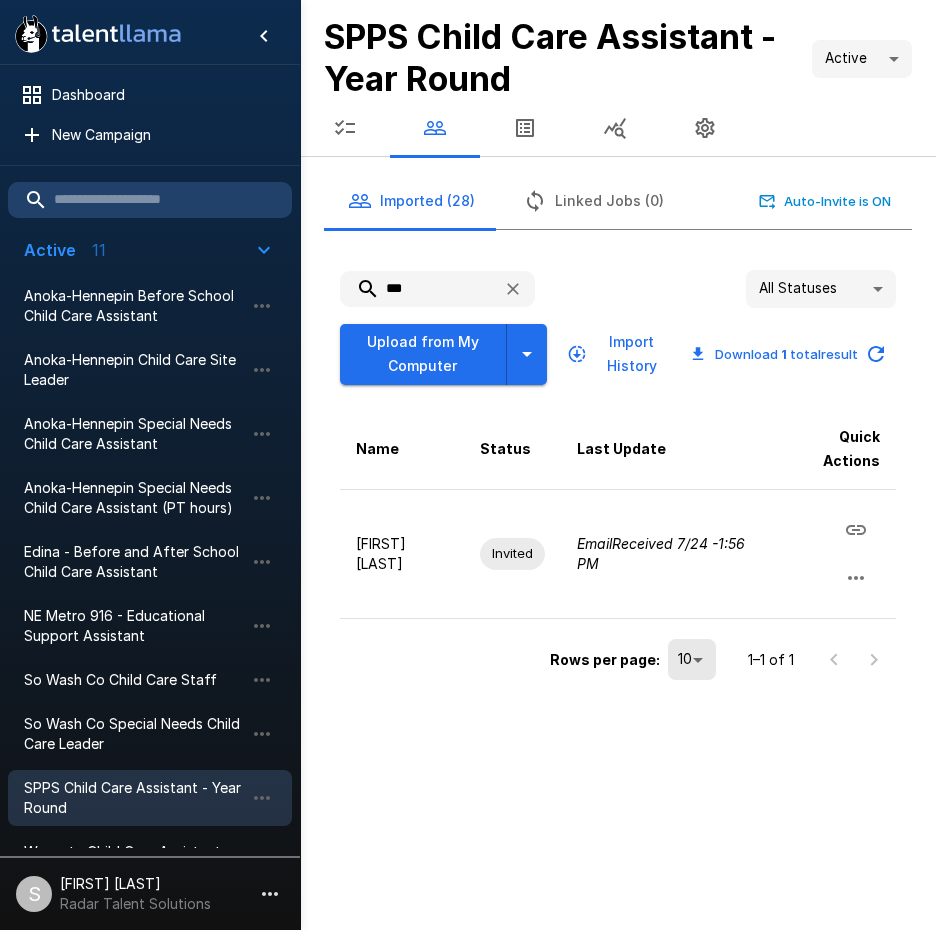 drag, startPoint x: 442, startPoint y: 295, endPoint x: 345, endPoint y: 290, distance: 97.128784 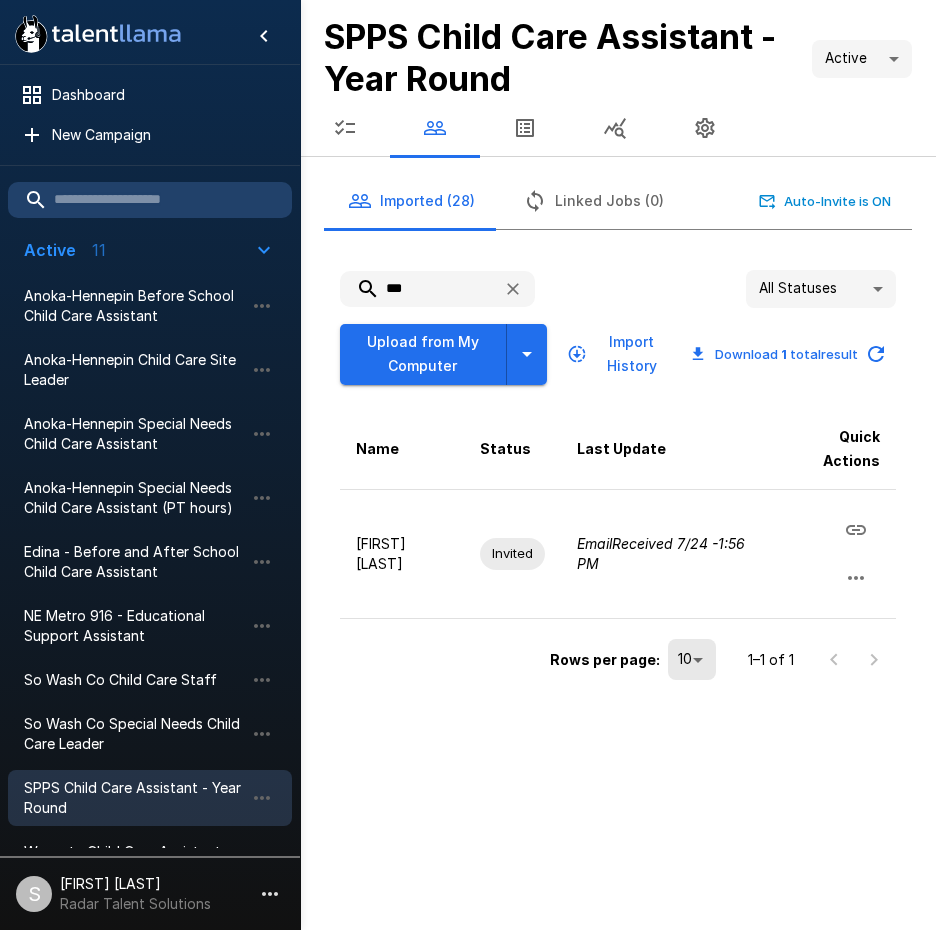 click on "***" at bounding box center [413, 289] 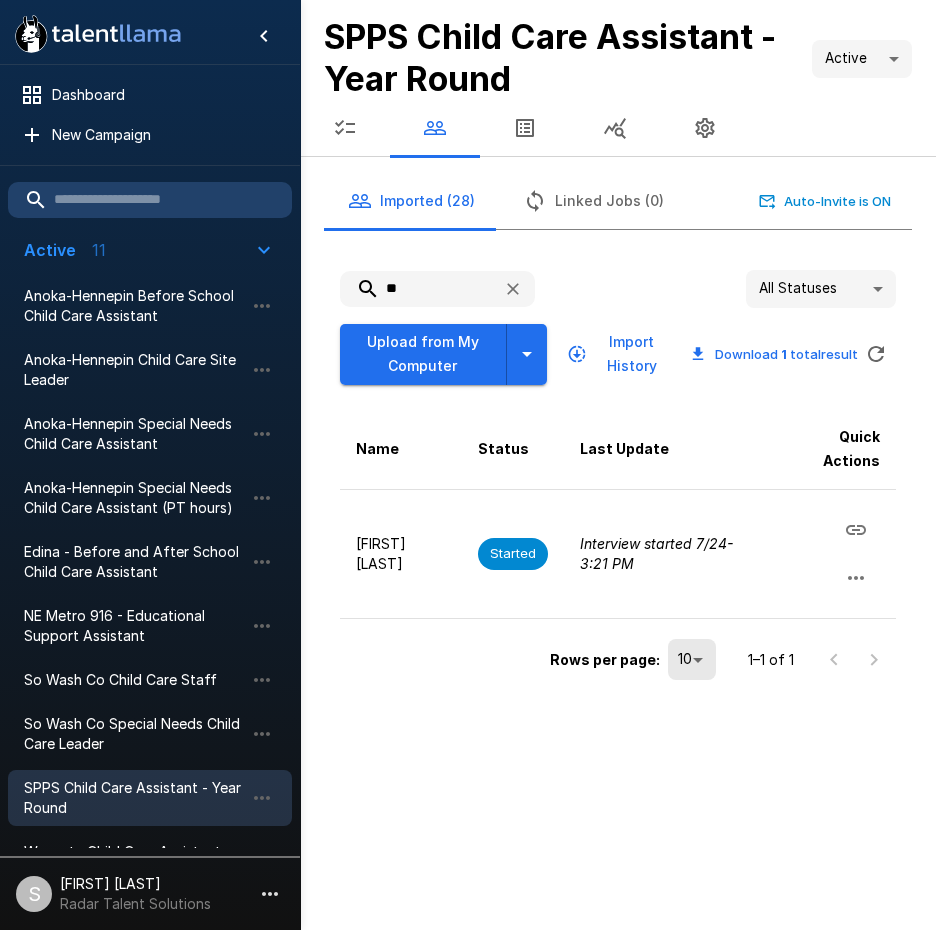 type on "*" 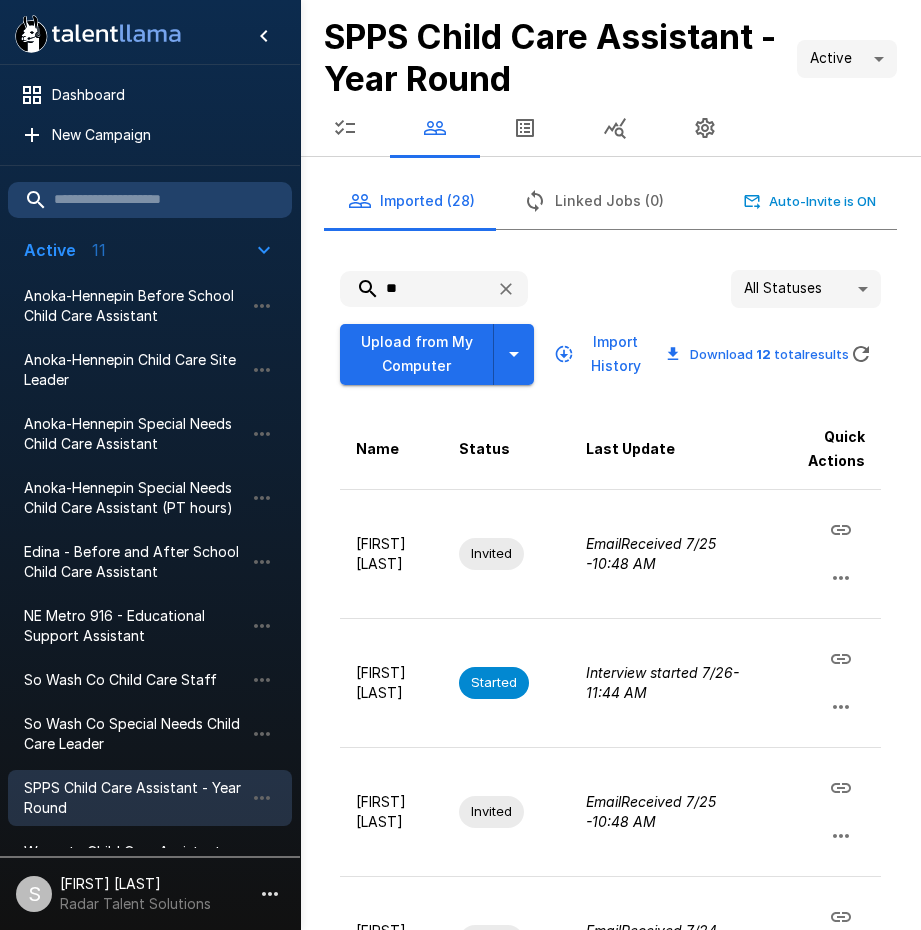 type on "*" 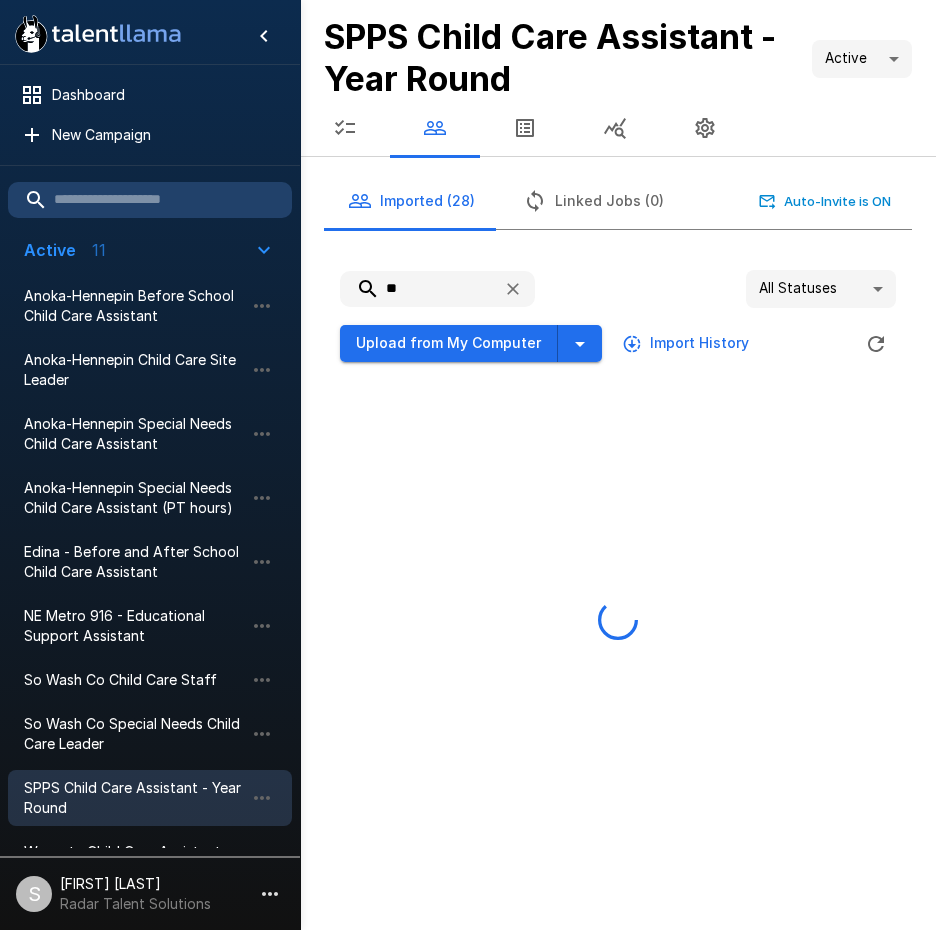 type on "*" 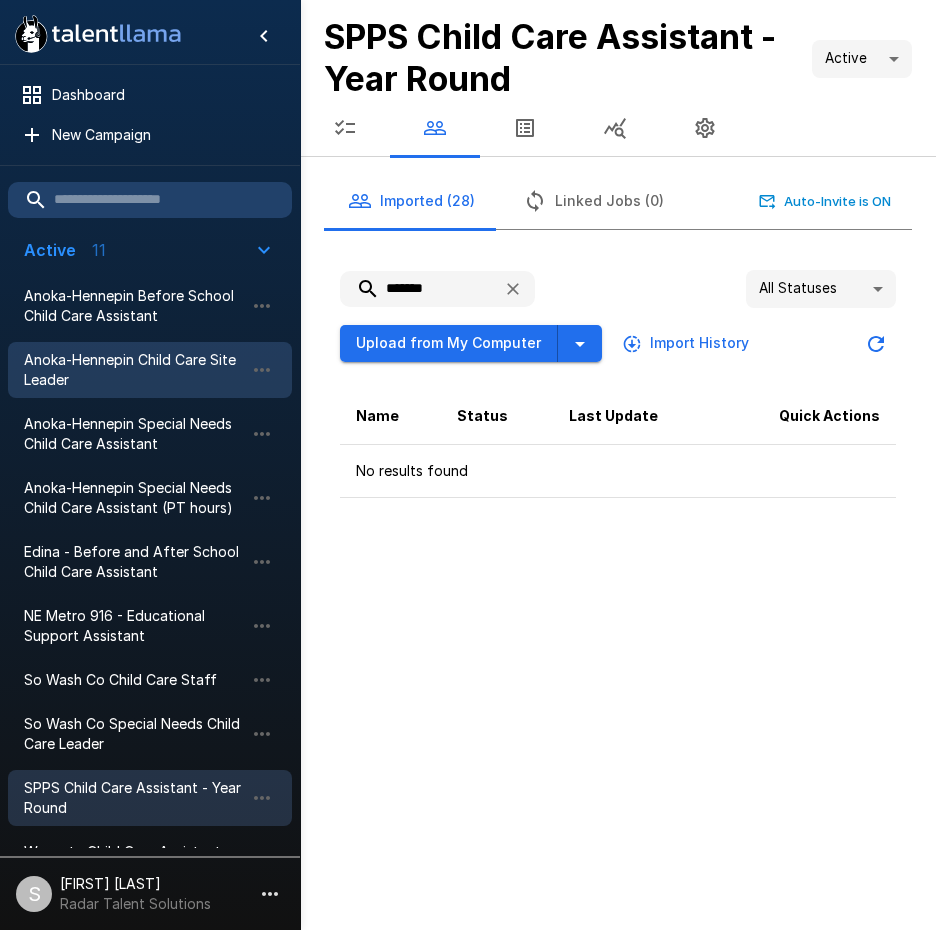 type on "*******" 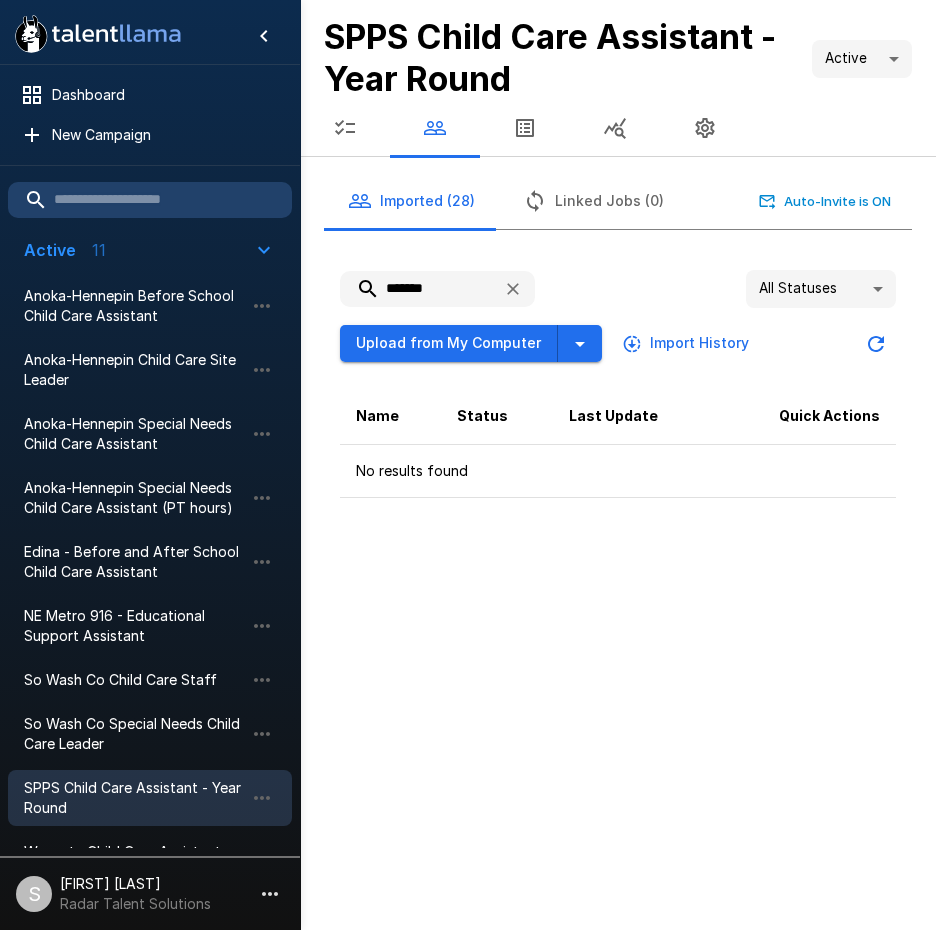 click on ".st0{fill:#FFFFFF;}
.st1{fill:#76a4ed;}
Dashboard New Campaign Active 11 Anoka-Hennepin Before School Child Care Assistant Anoka-Hennepin Child Care Site Leader Anoka-Hennepin Special Needs Child Care Assistant Anoka-Hennepin Special Needs Child Care Assistant (PT hours) Edina - Before and After School Child Care Assistant  NE Metro 916 - Educational Support Assistant  So Wash Co Child Care Staff  So Wash Co Special Needs Child Care Leader  SPPS Child Care Assistant - Year Round Wayzata Child Care Assistant Wayzata Special Needs Child Care Assistant Paused 10 Edina - Summer Child Care Staff Osseo - Summer Child Care Assistant  Revolutionary Sports - Kids Sports Coach Revolutionary Sports - Kids Sports Coach  Revolutionary Sports - Kids Sports Coach (PT) So Wash Co Summer Child Care Staff  Territory Associate  Territory Associate Territory Associate  - [CITY], [STATE] Wayzata - Summer Child Care Program Assistant S [FIRST] [LAST] Radar Talent Solutions SPPS Child Care Assistant - Year Round Active **** **" at bounding box center (468, 465) 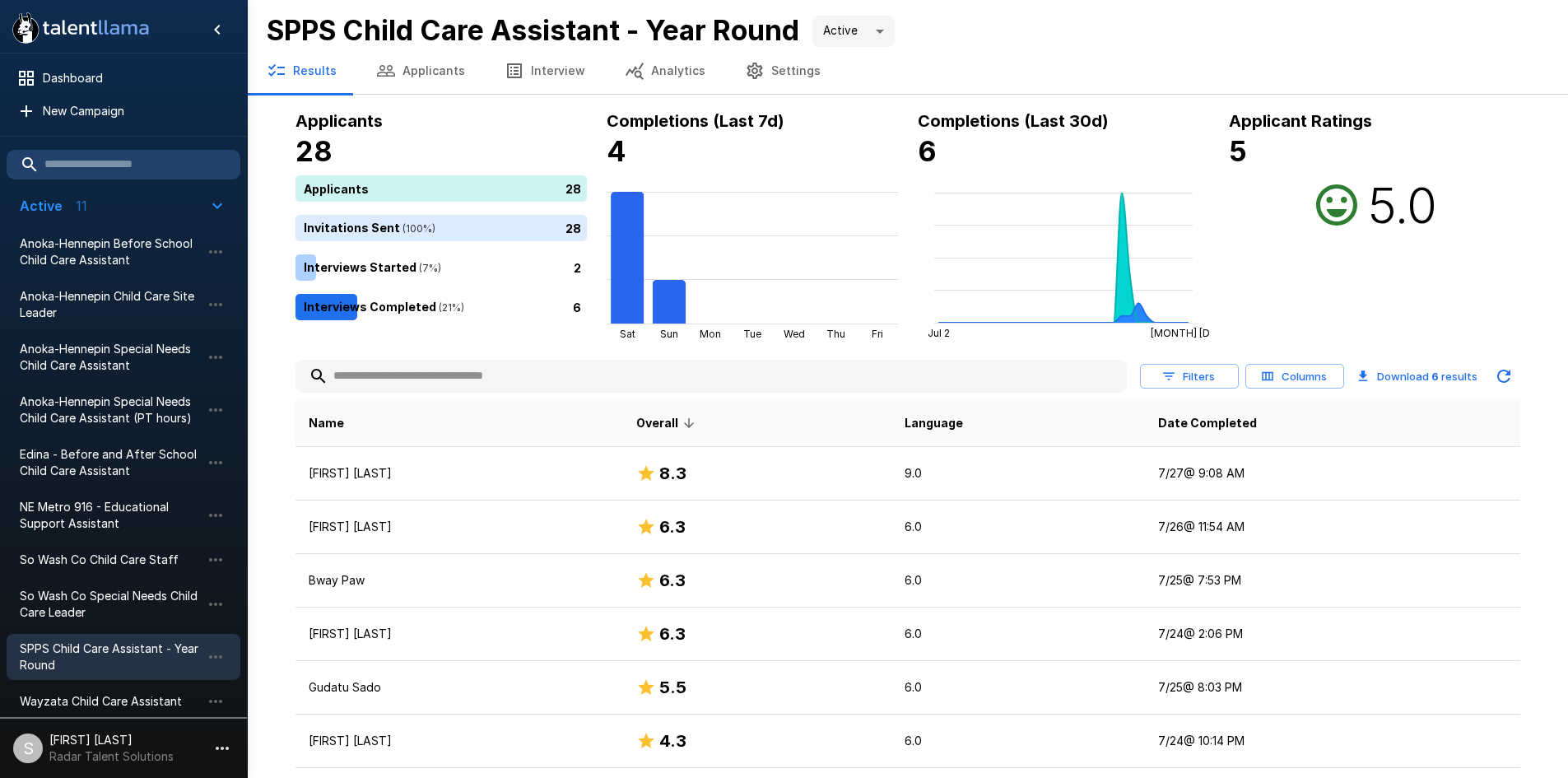click on "Applicants" at bounding box center [421, 71] 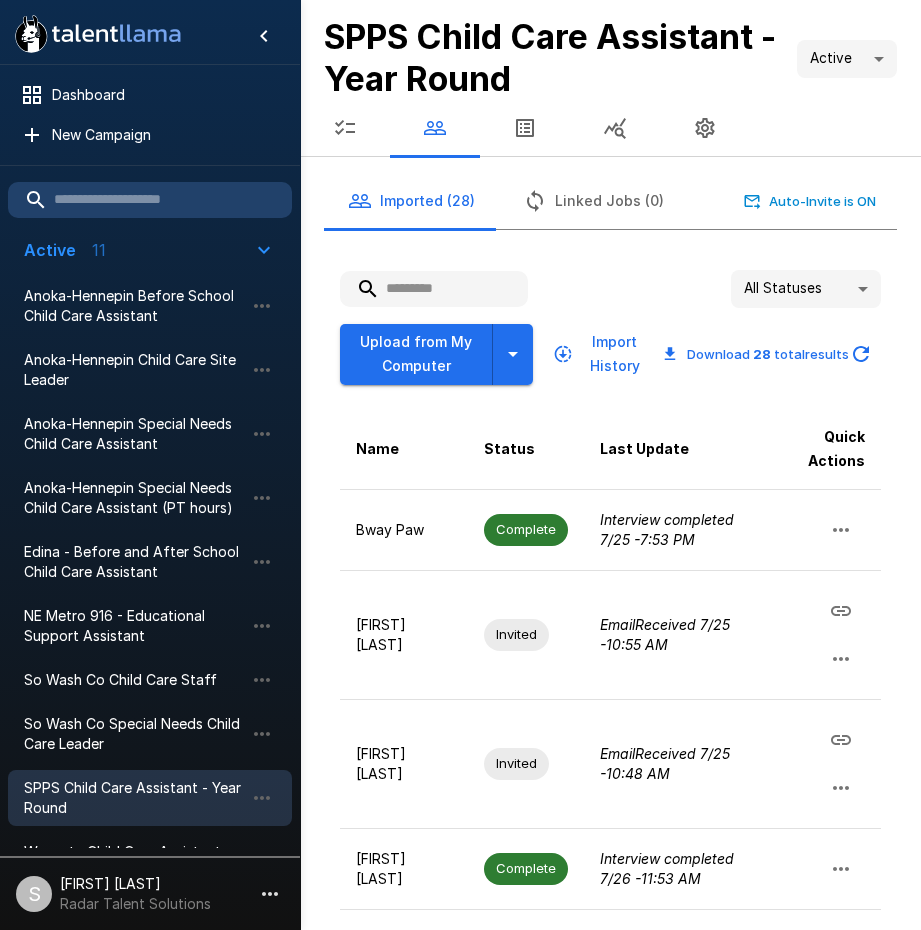 click at bounding box center (434, 289) 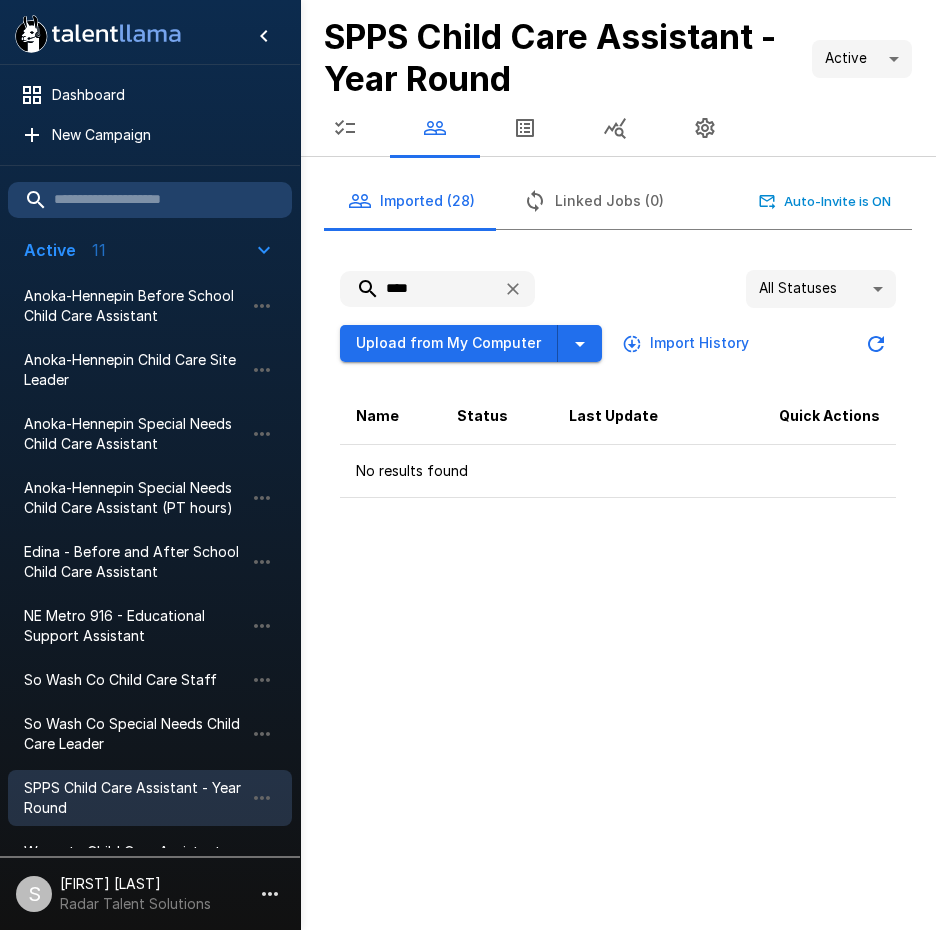 type on "****" 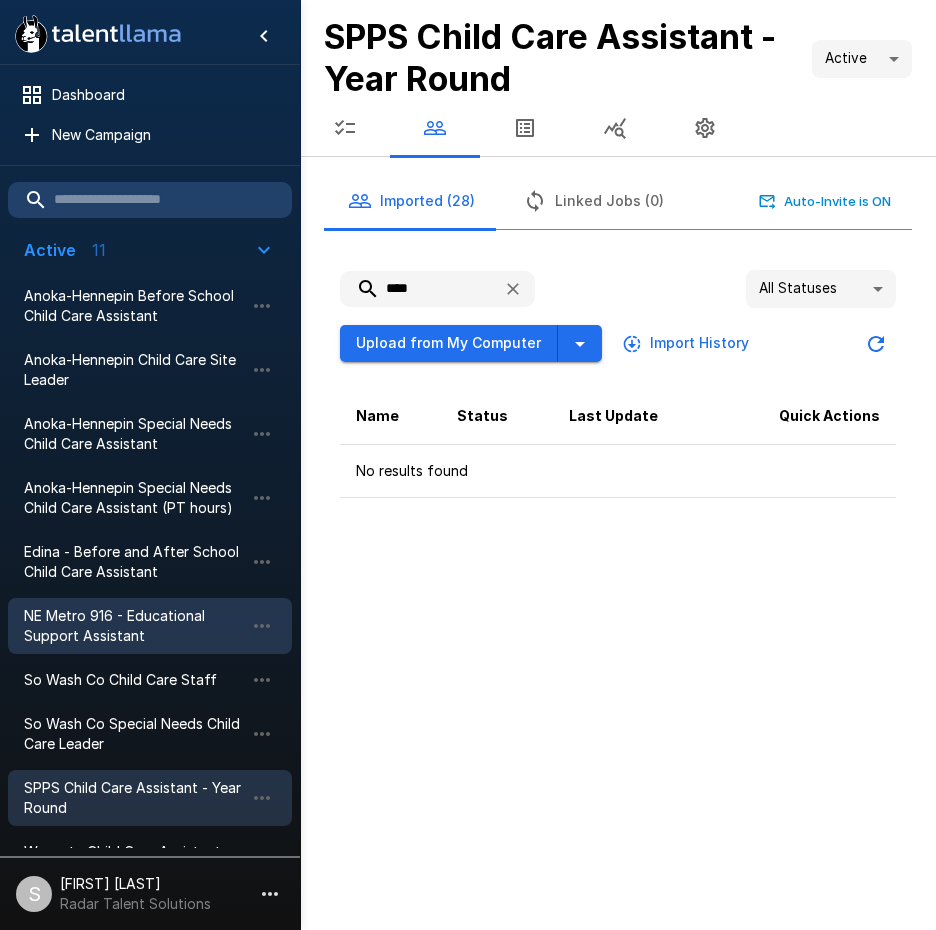 click on "NE Metro 916 - Educational Support Assistant" at bounding box center [134, 626] 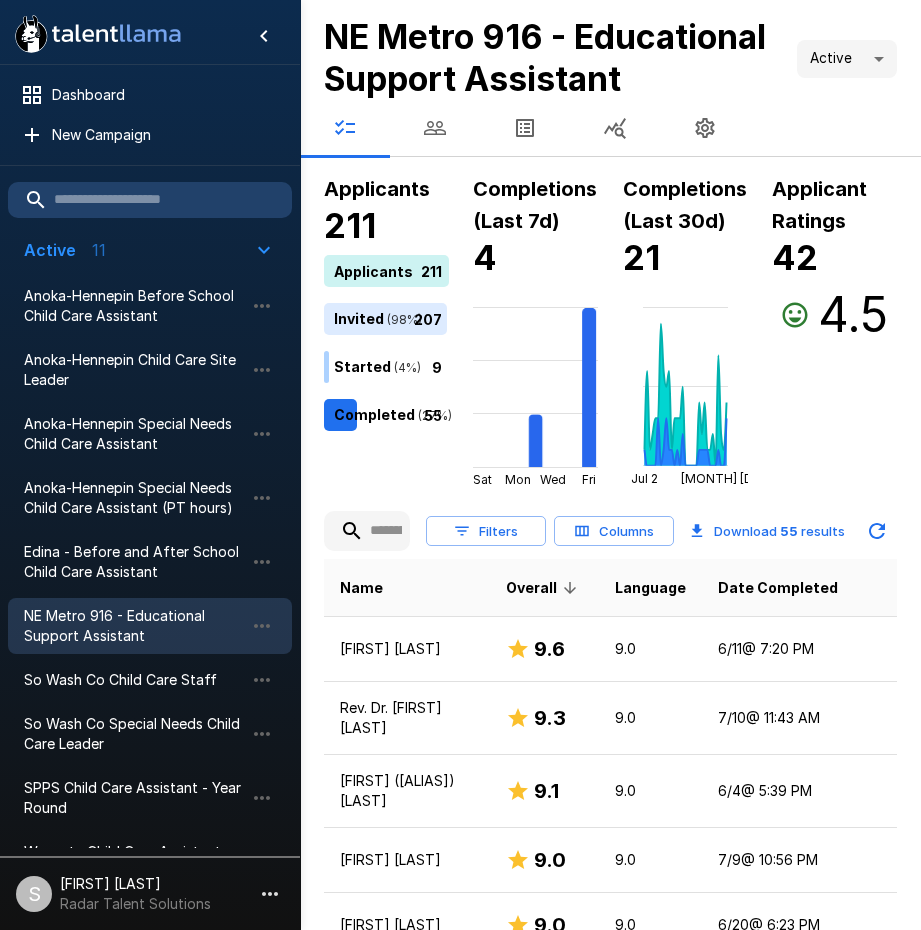 click 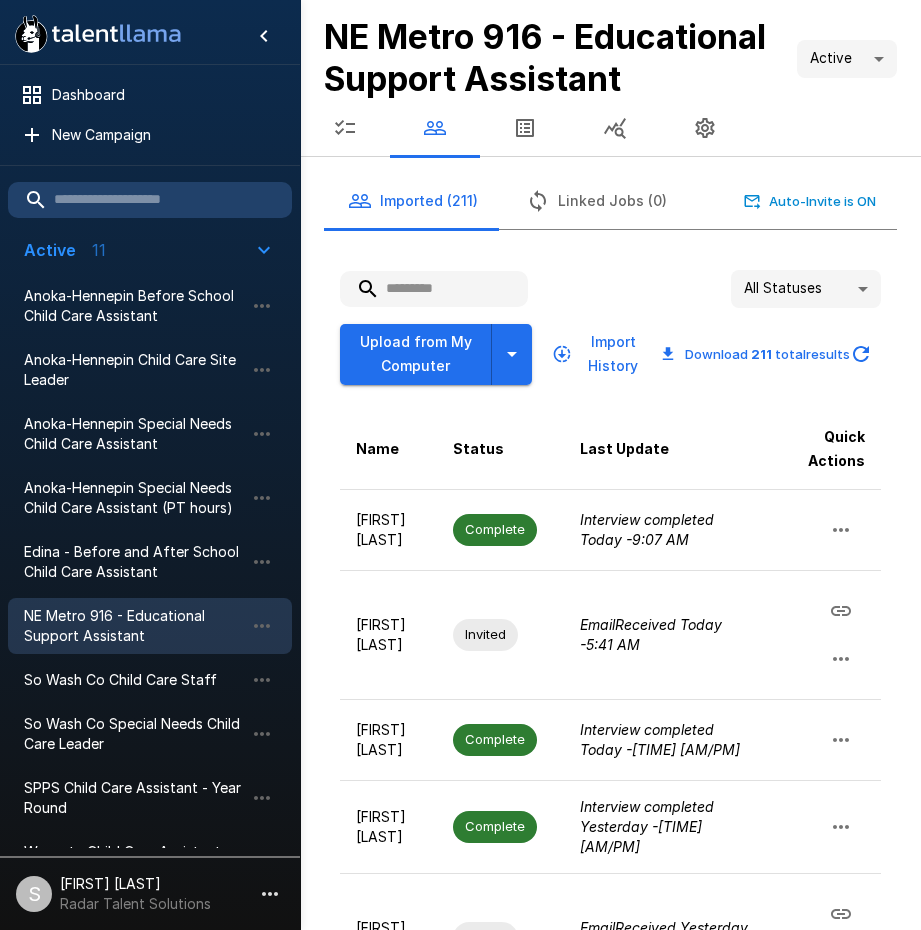 click at bounding box center [434, 289] 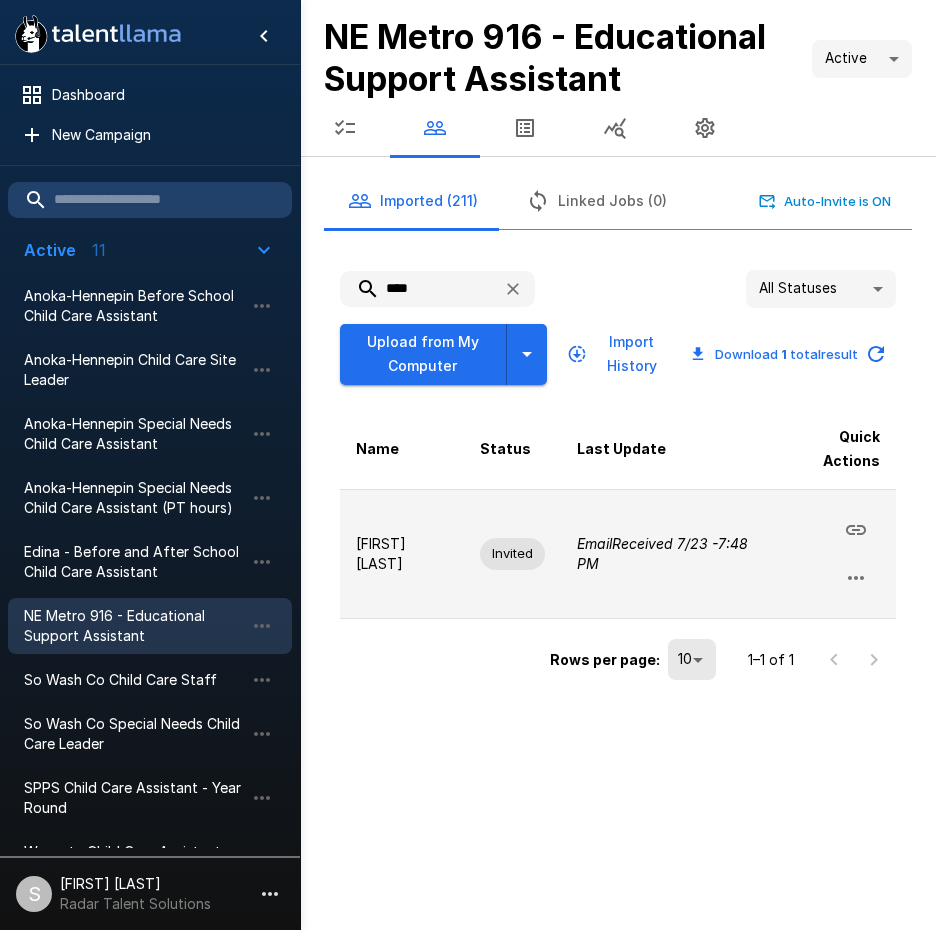 type on "****" 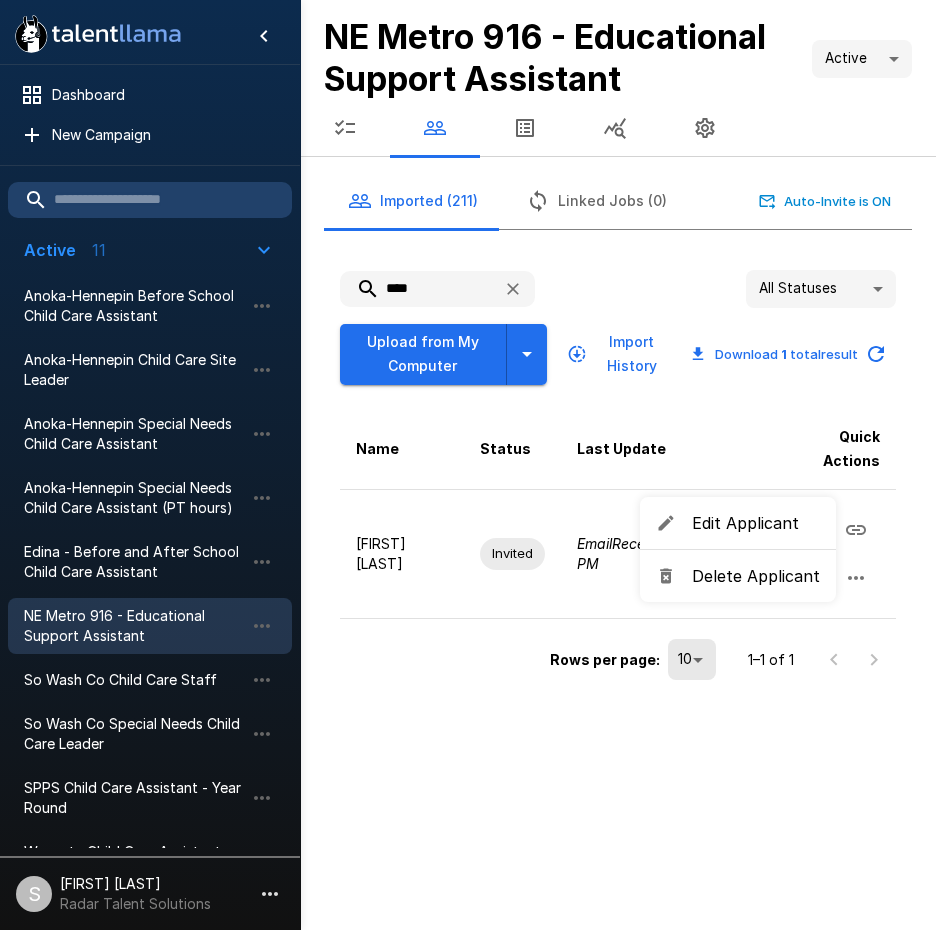 click on "Delete Applicant" at bounding box center [756, 576] 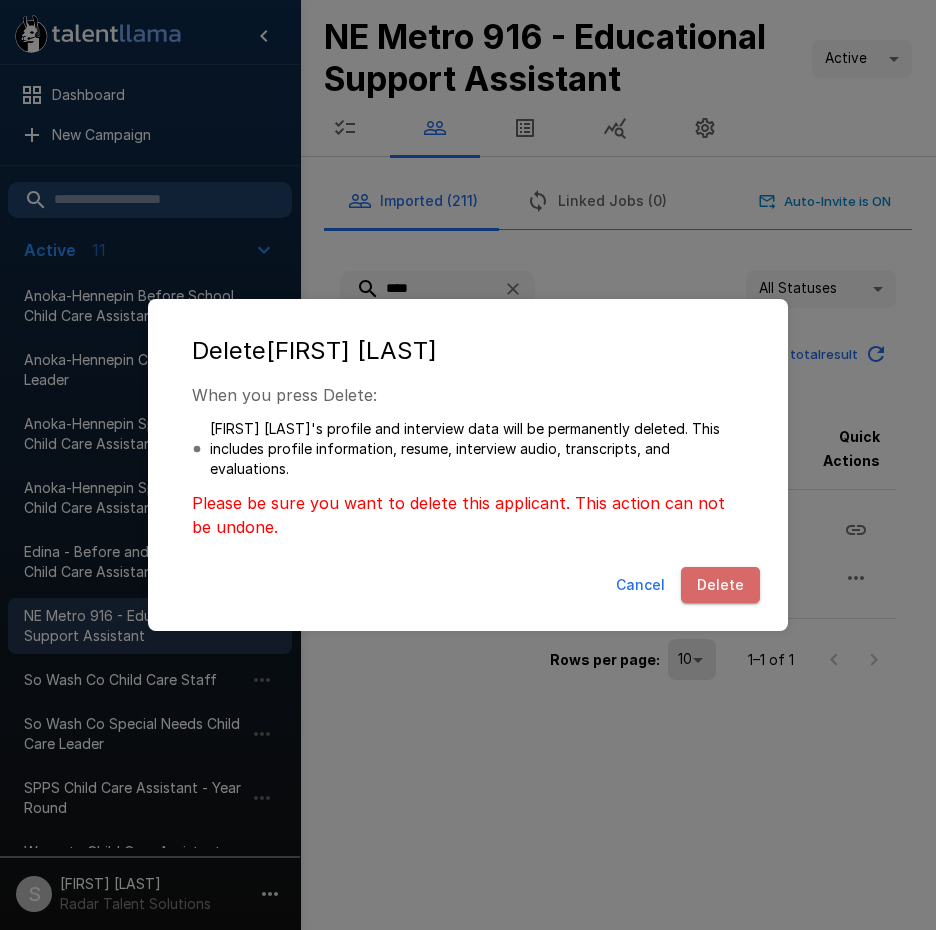 click on "Delete" at bounding box center [720, 585] 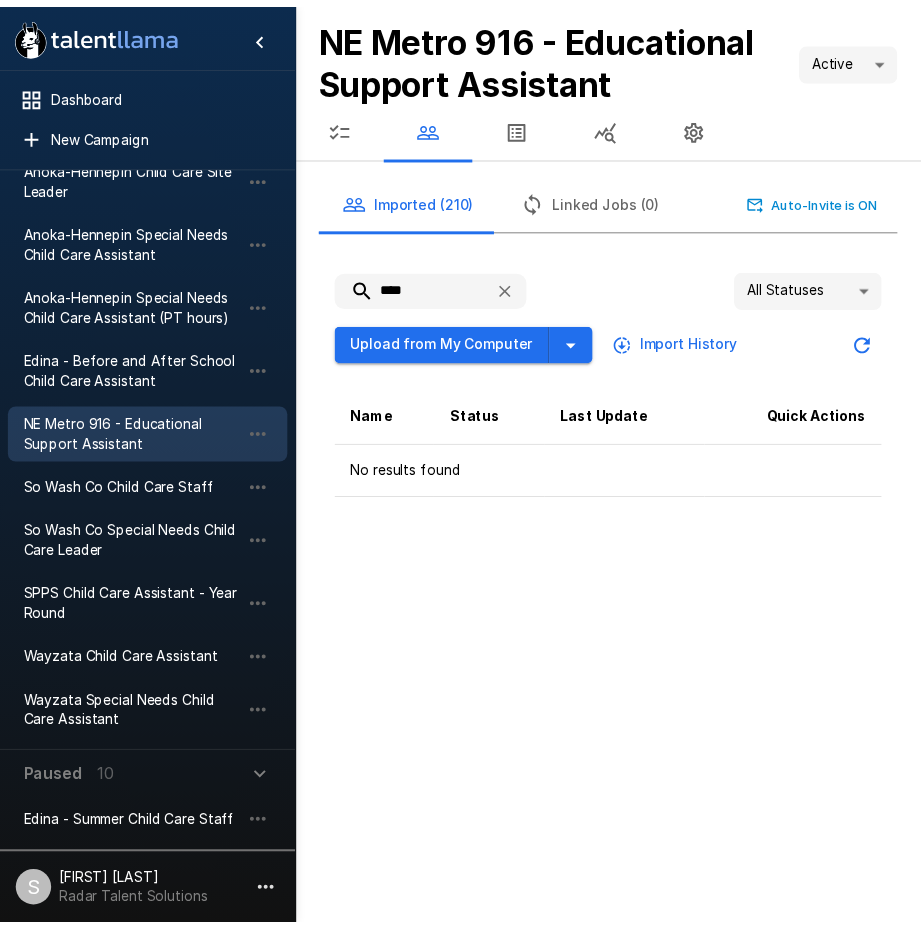 scroll, scrollTop: 200, scrollLeft: 0, axis: vertical 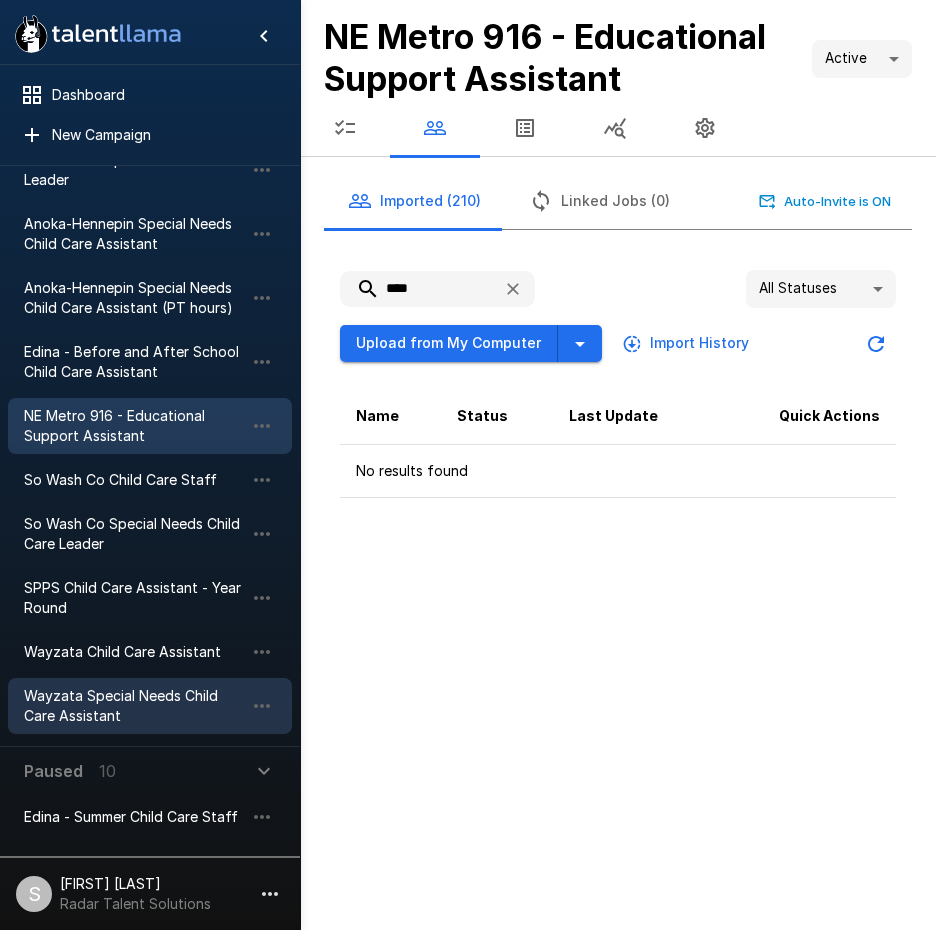 click on "Wayzata Special Needs Child Care Assistant" at bounding box center [134, 706] 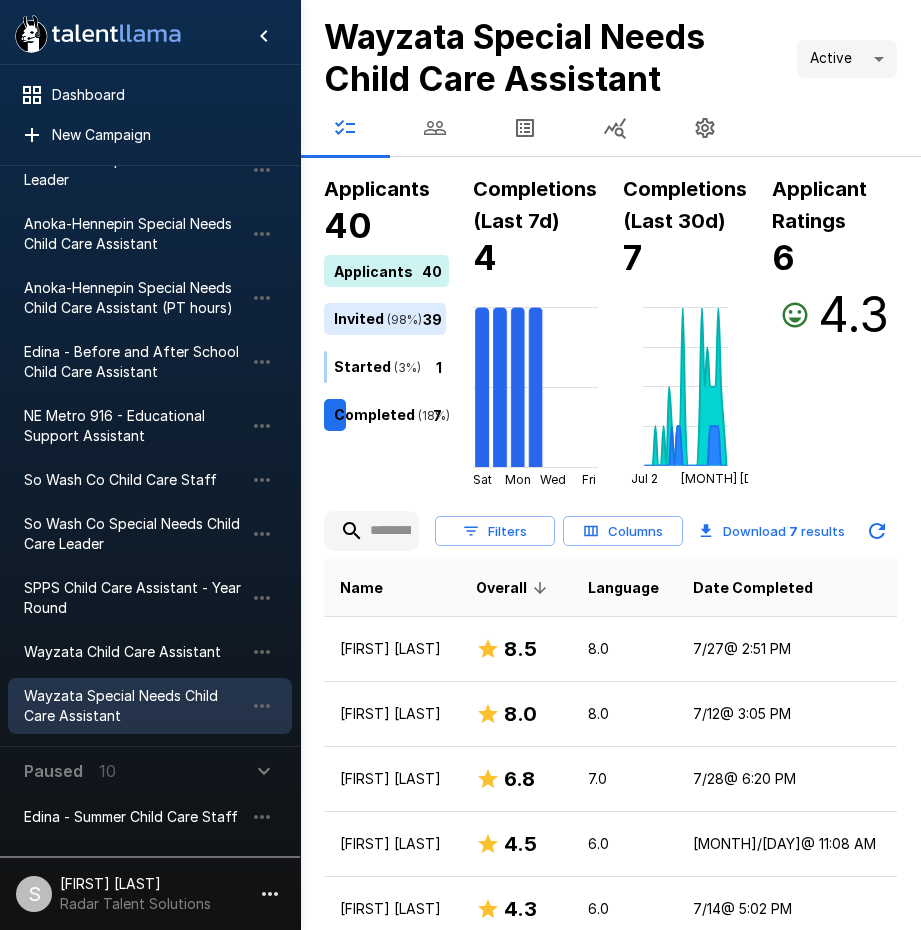 click 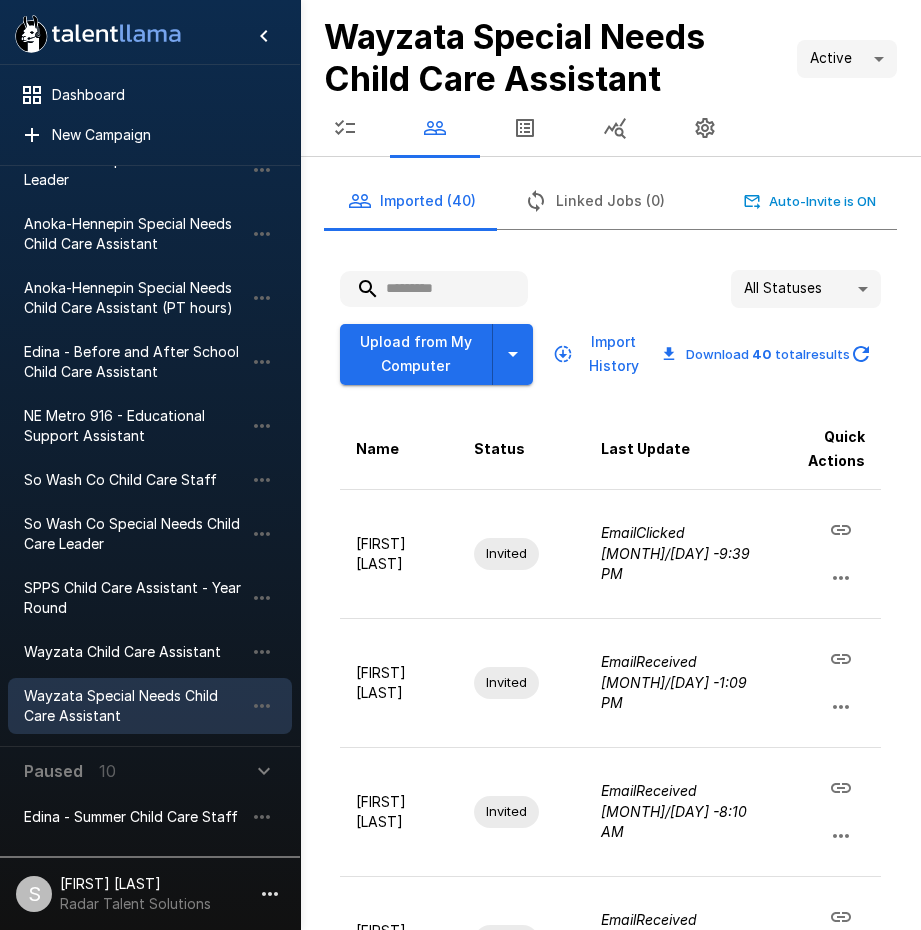 click at bounding box center [434, 289] 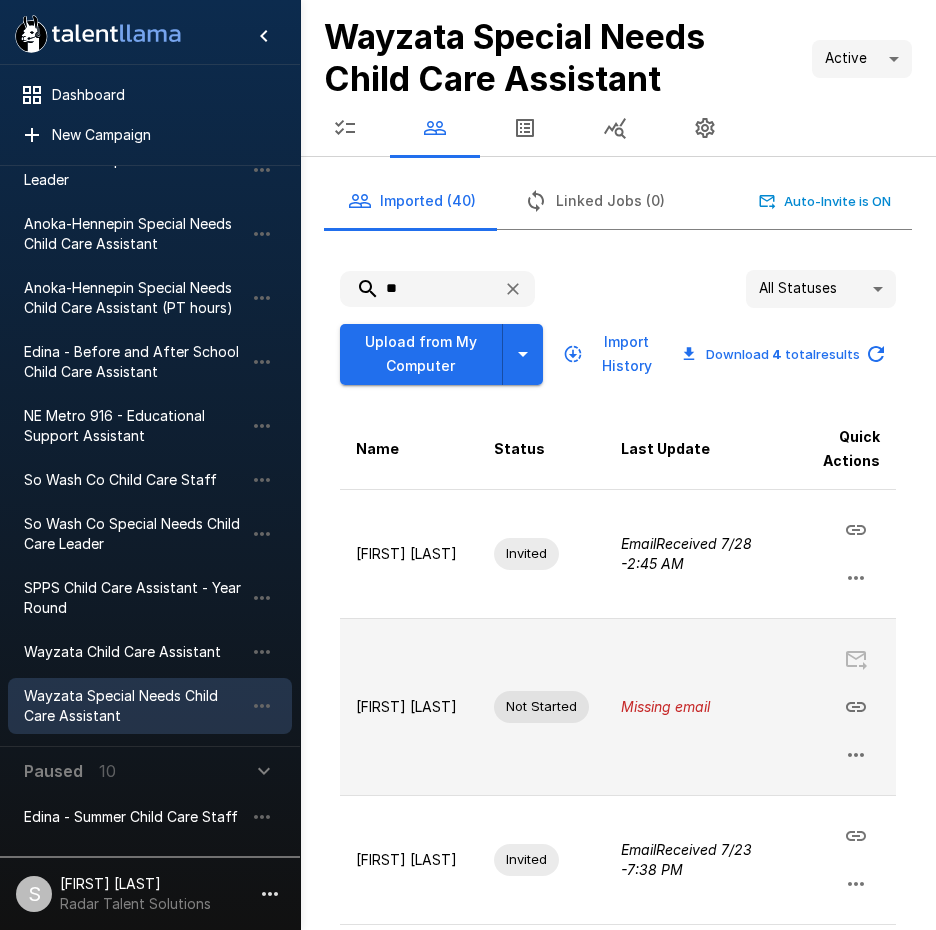 click 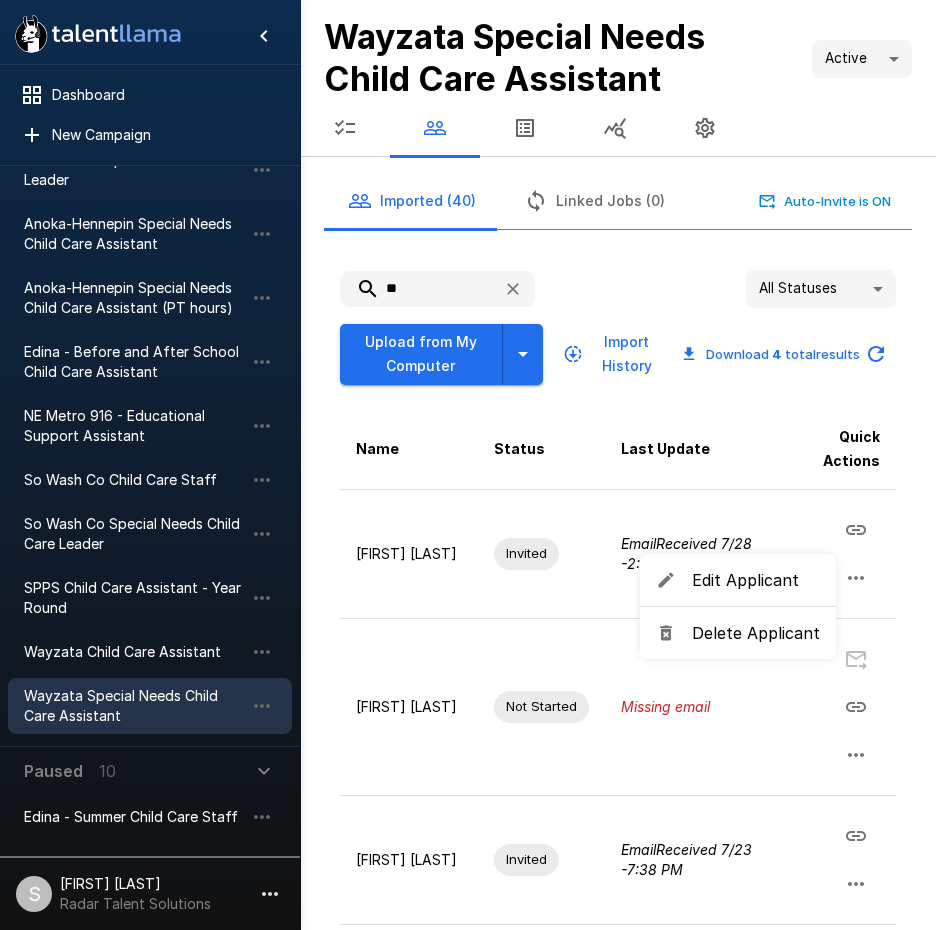 click on "Delete Applicant" at bounding box center (756, 633) 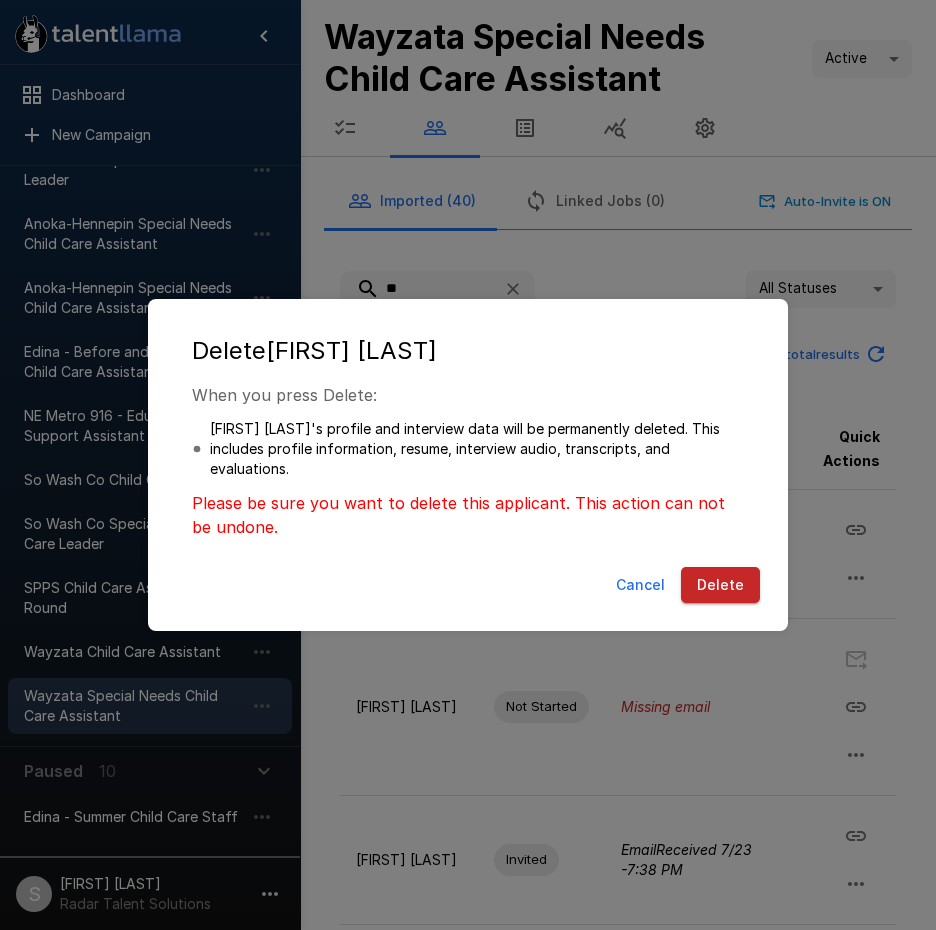 click on "Delete" at bounding box center (720, 585) 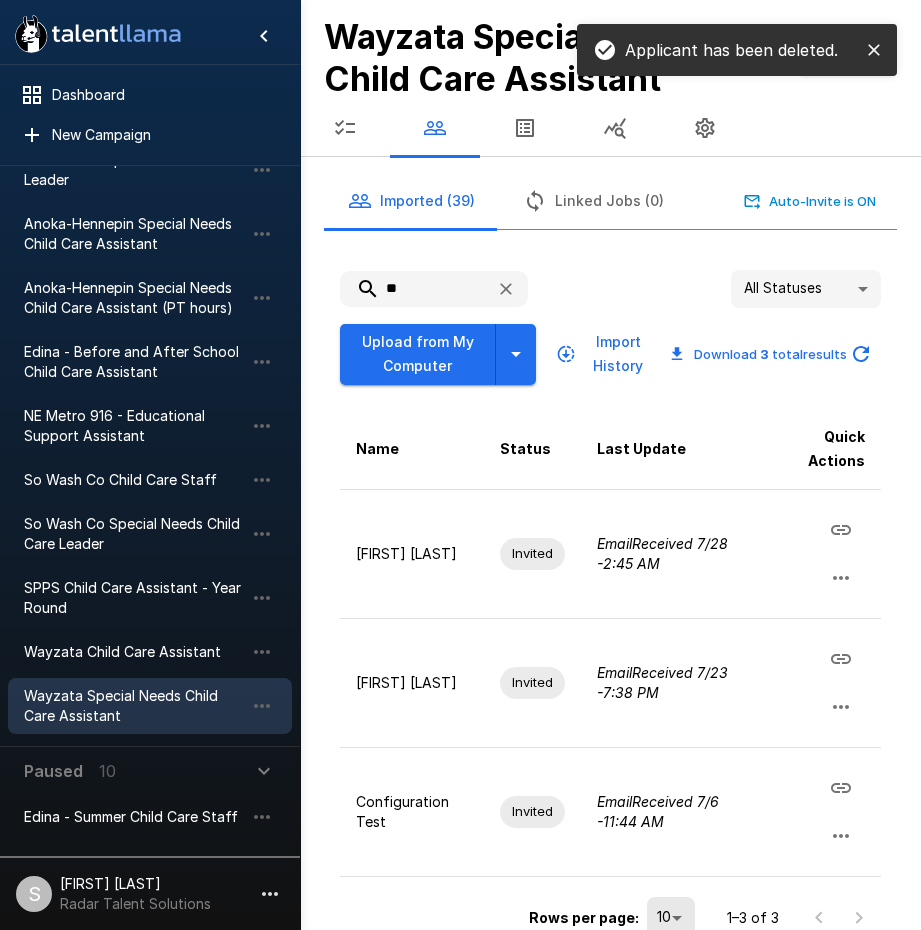 drag, startPoint x: 411, startPoint y: 287, endPoint x: 341, endPoint y: 292, distance: 70.178345 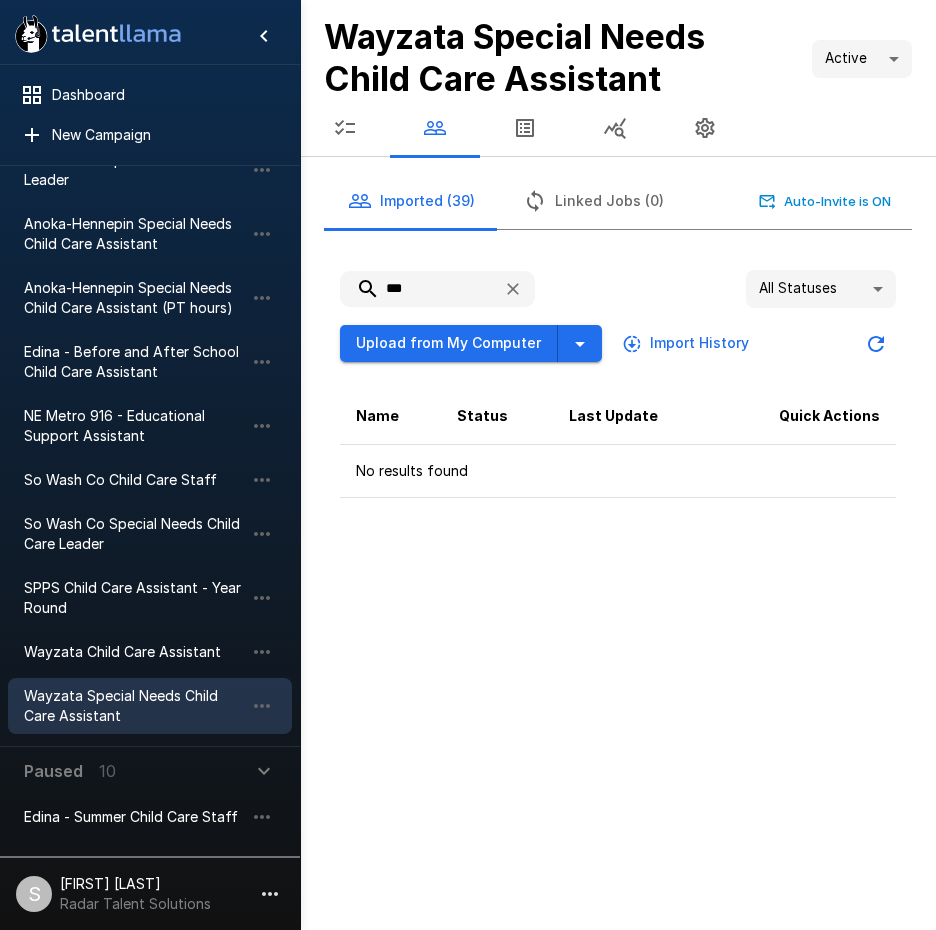 drag, startPoint x: 442, startPoint y: 288, endPoint x: 359, endPoint y: 290, distance: 83.02409 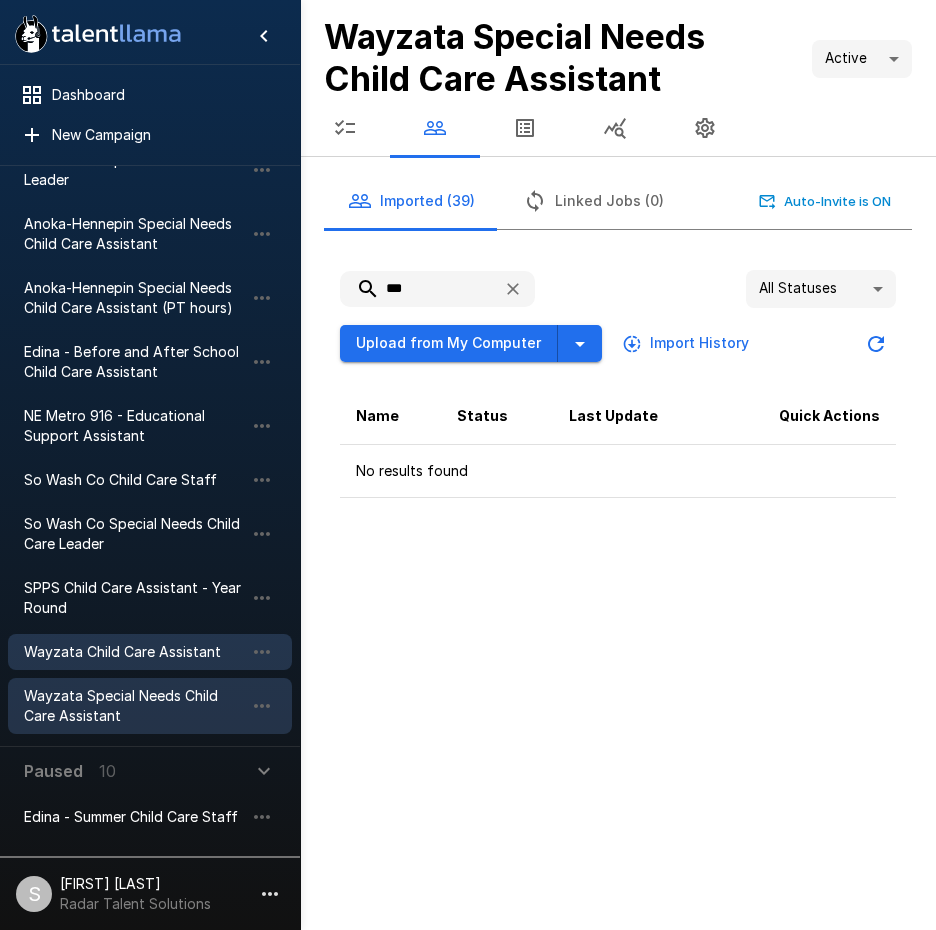 type on "***" 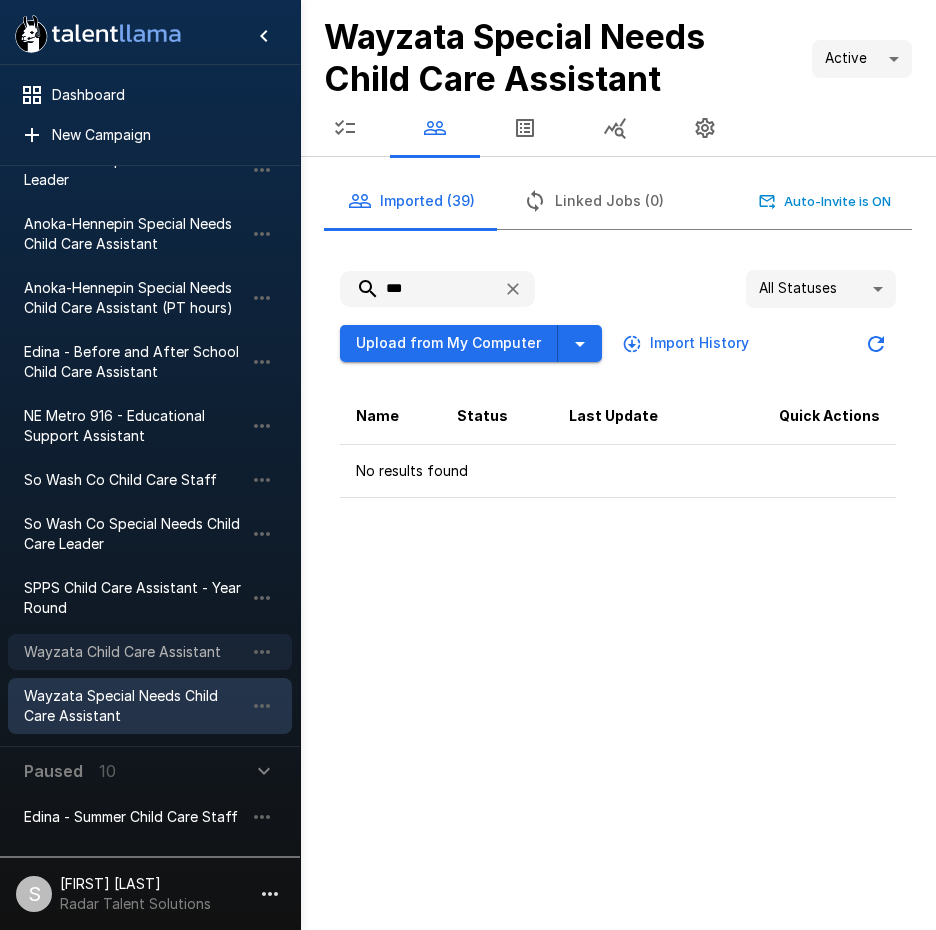 click on "Wayzata Child Care Assistant" at bounding box center [134, 652] 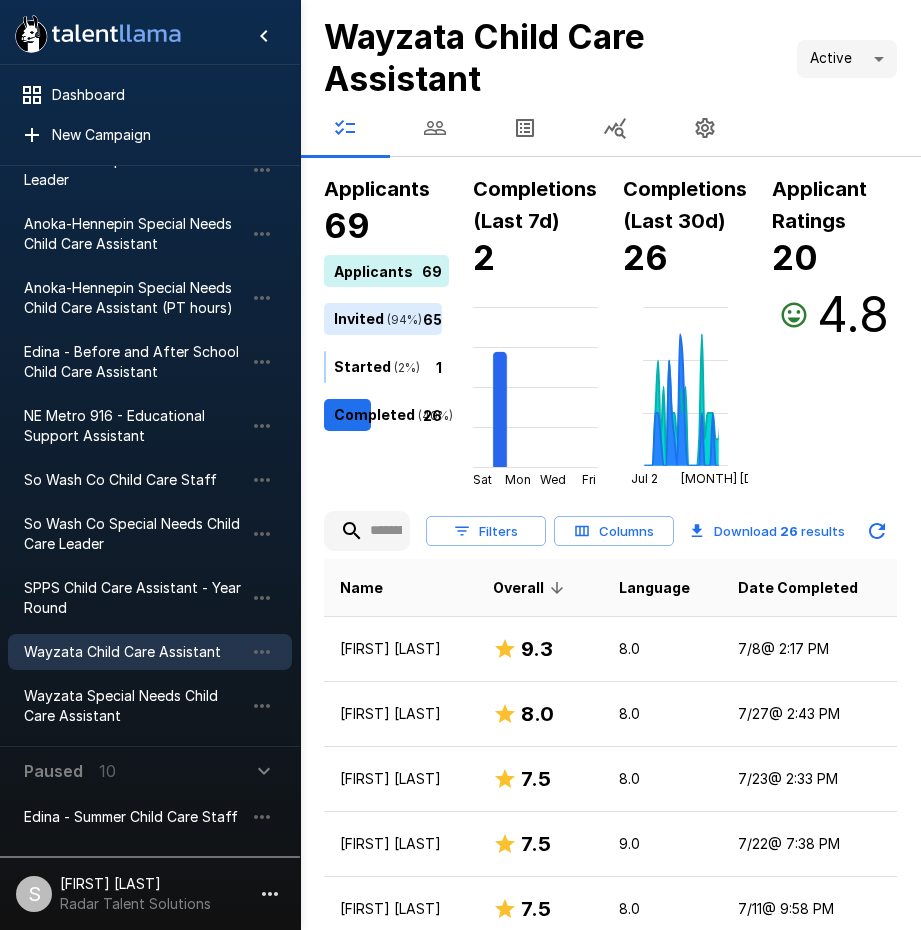 click 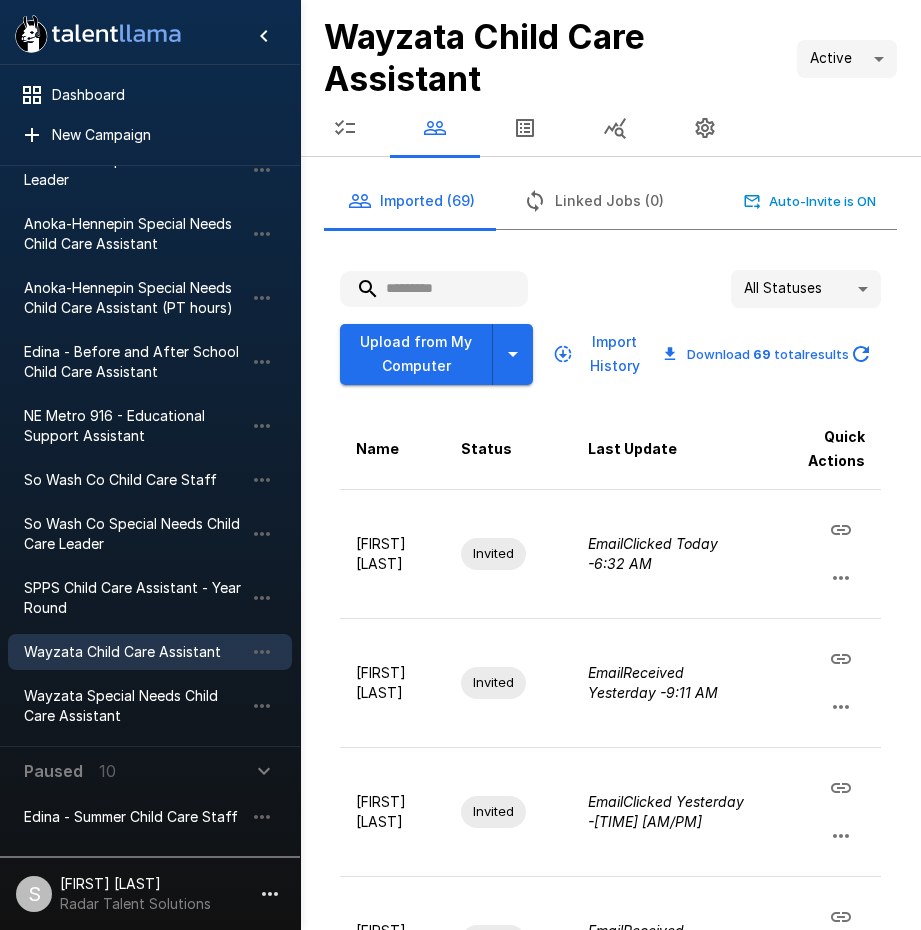 click at bounding box center (434, 289) 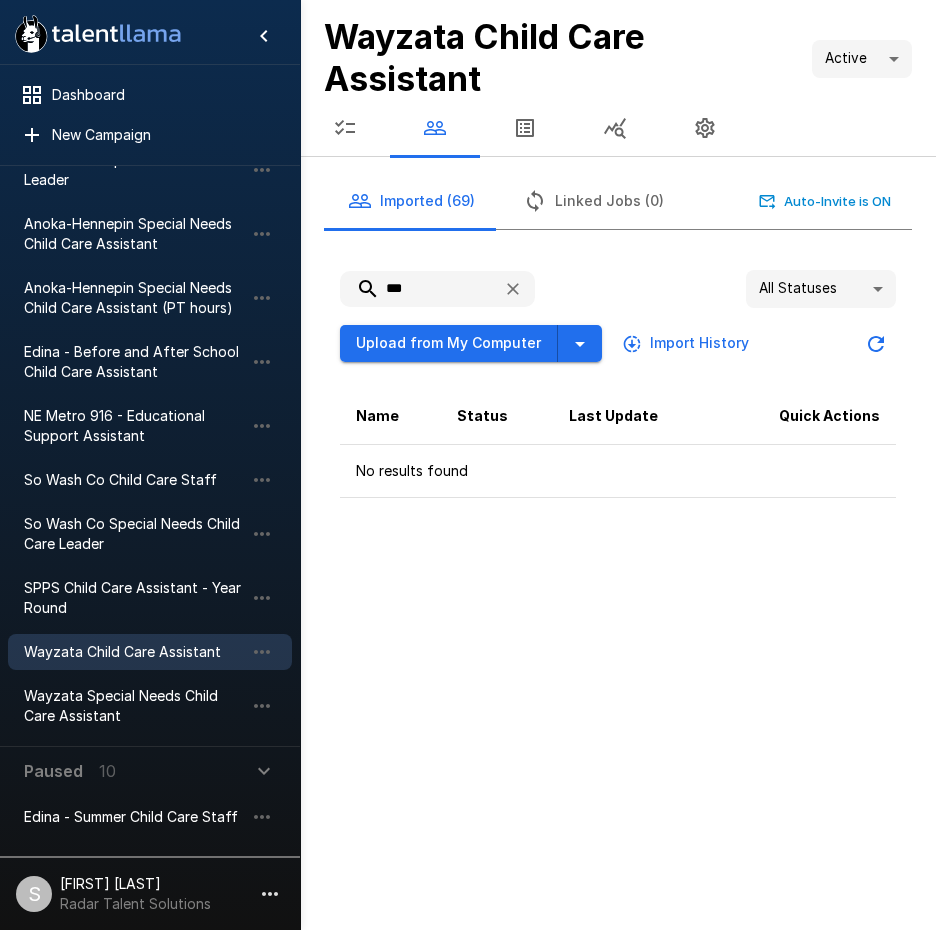drag, startPoint x: 415, startPoint y: 294, endPoint x: 343, endPoint y: 285, distance: 72.56032 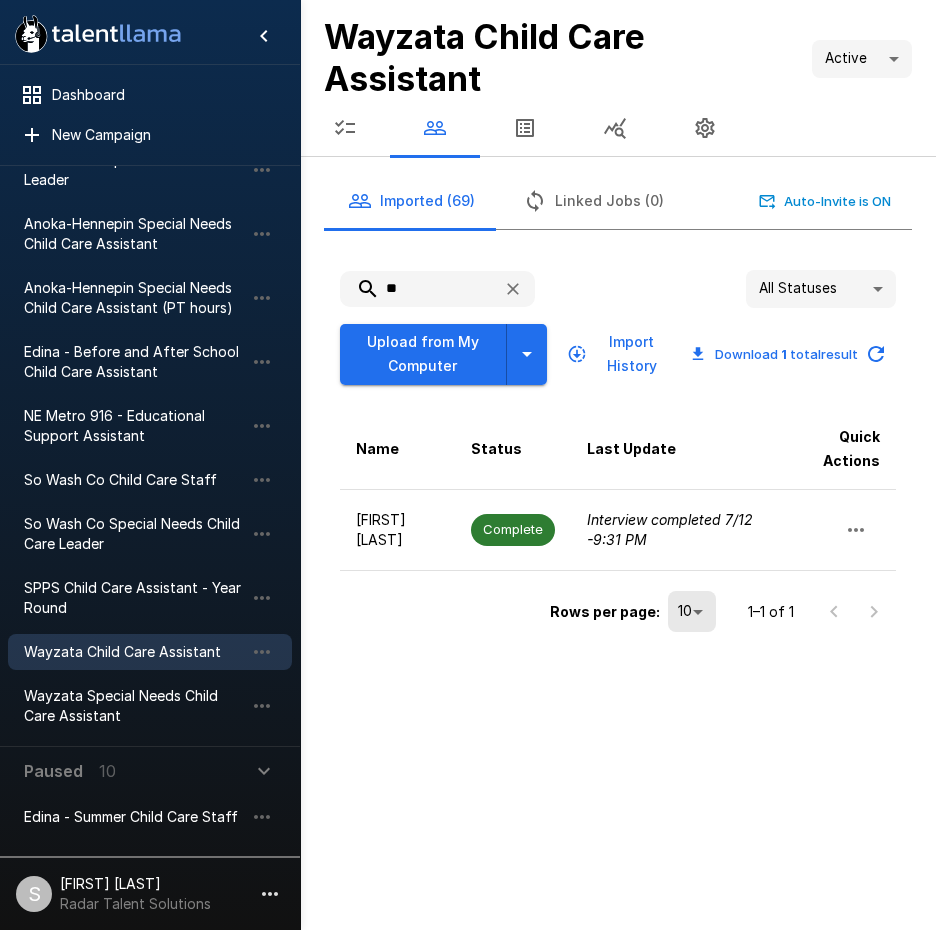 type on "**" 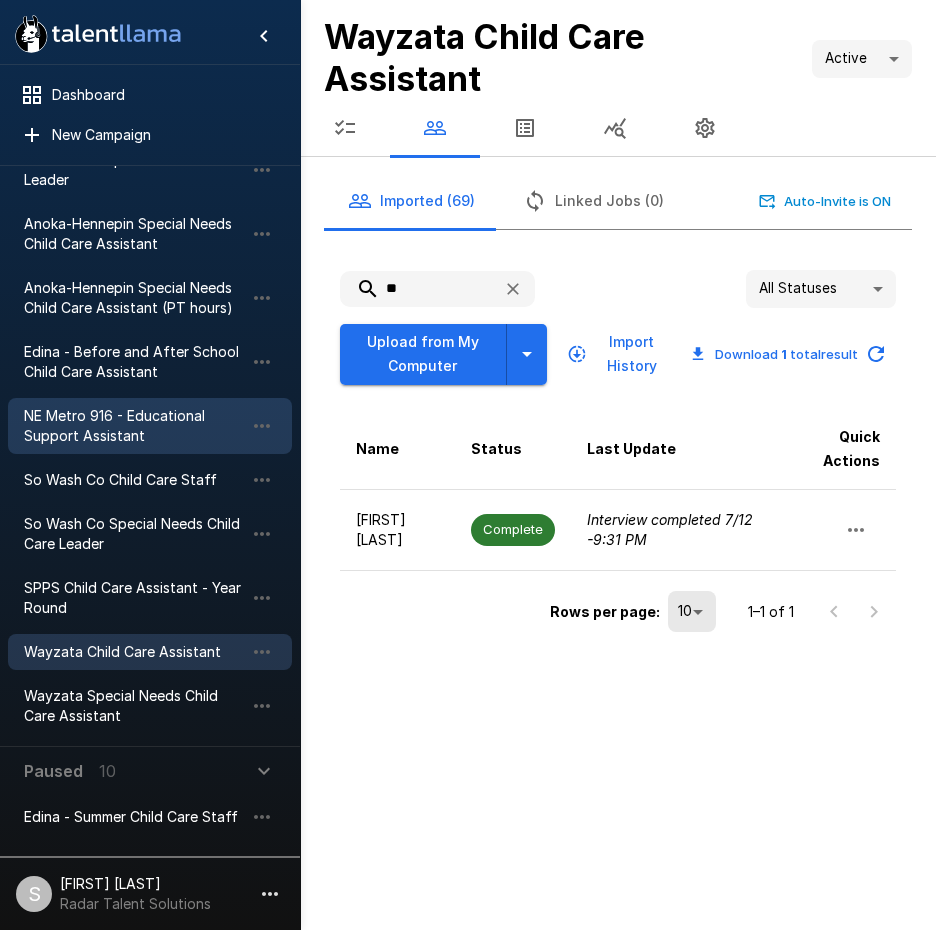 click on "NE Metro 916 - Educational Support Assistant" at bounding box center (134, 426) 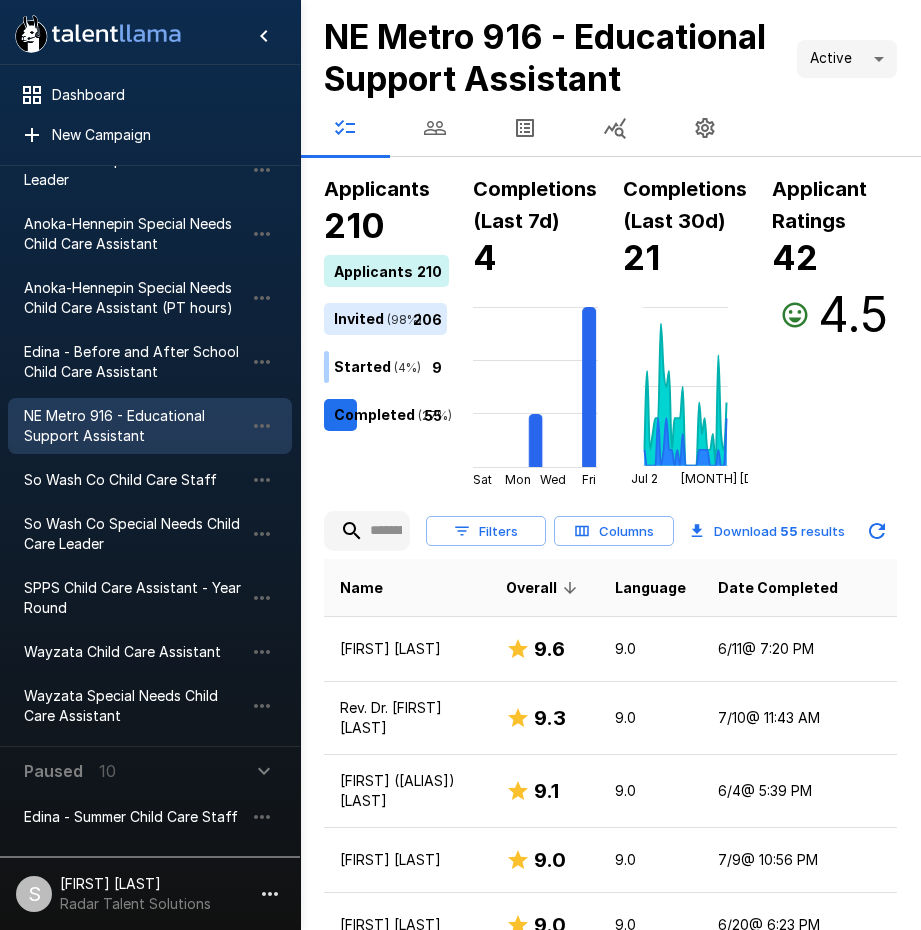 click 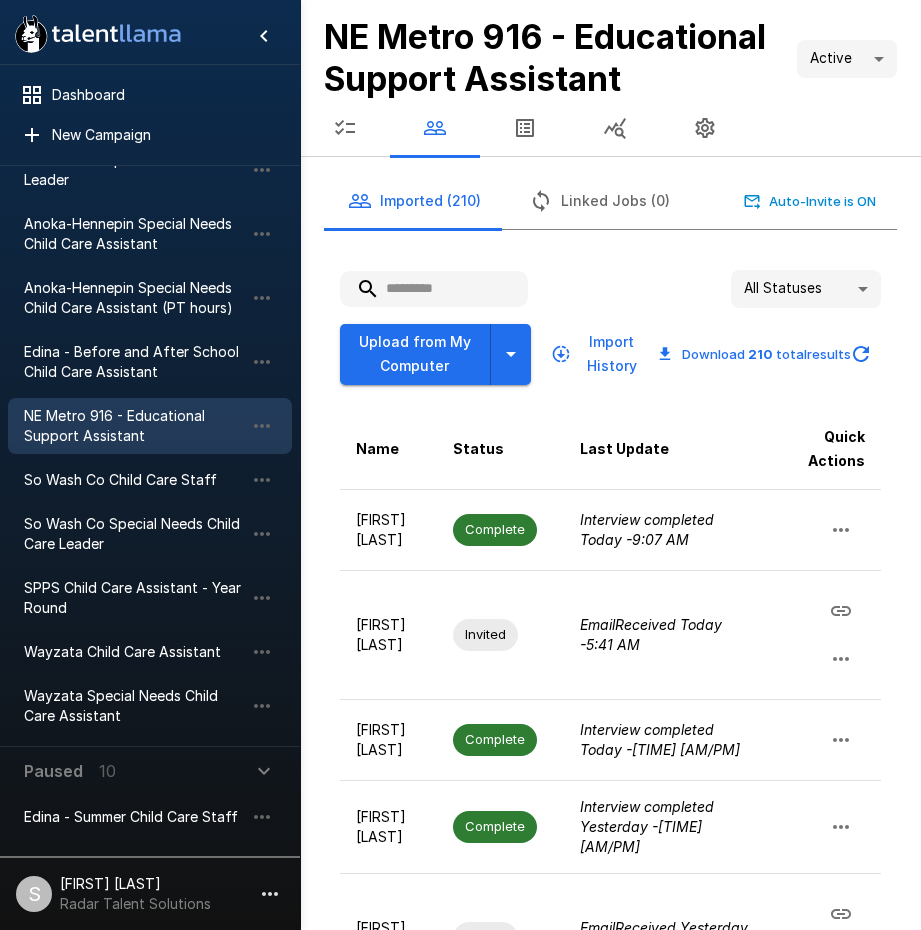 click at bounding box center [434, 289] 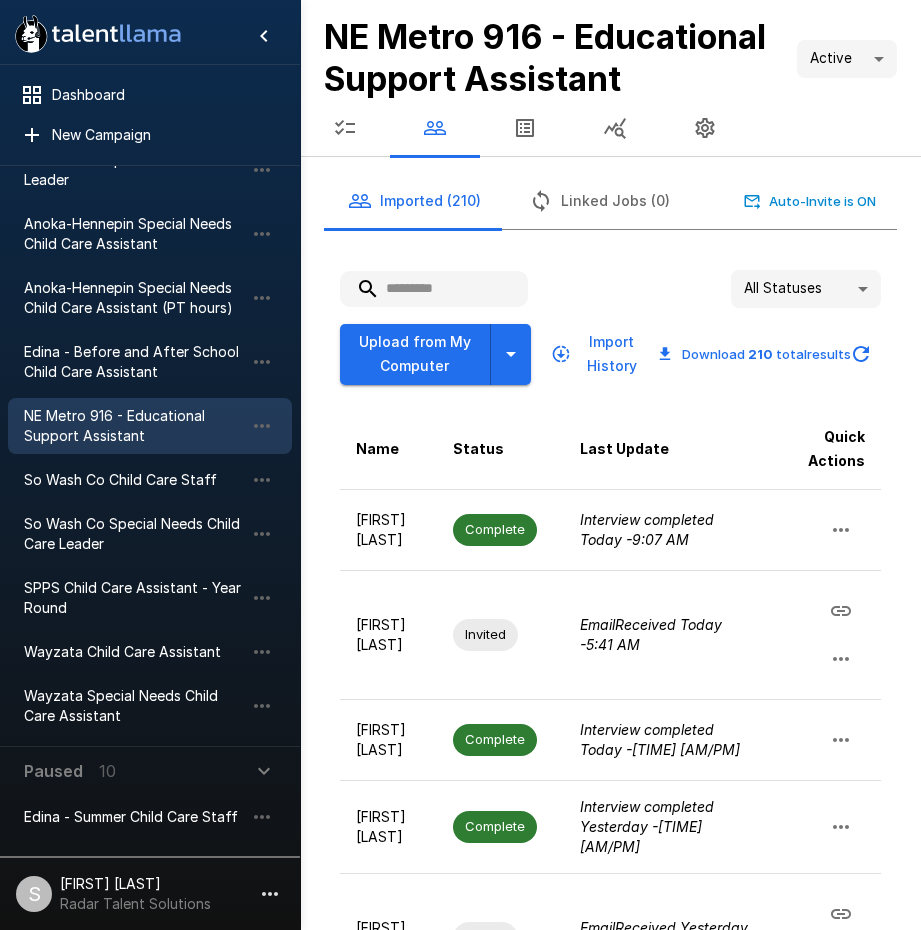 type on "*" 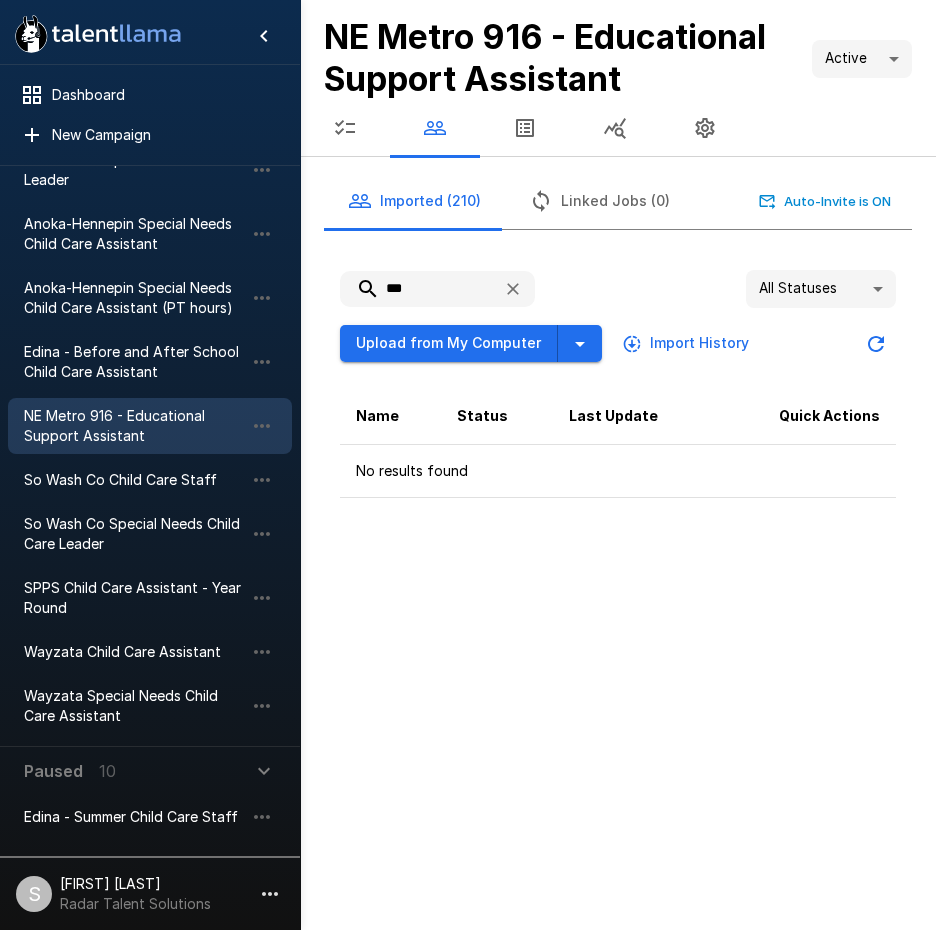 drag, startPoint x: 426, startPoint y: 290, endPoint x: 376, endPoint y: 288, distance: 50.039986 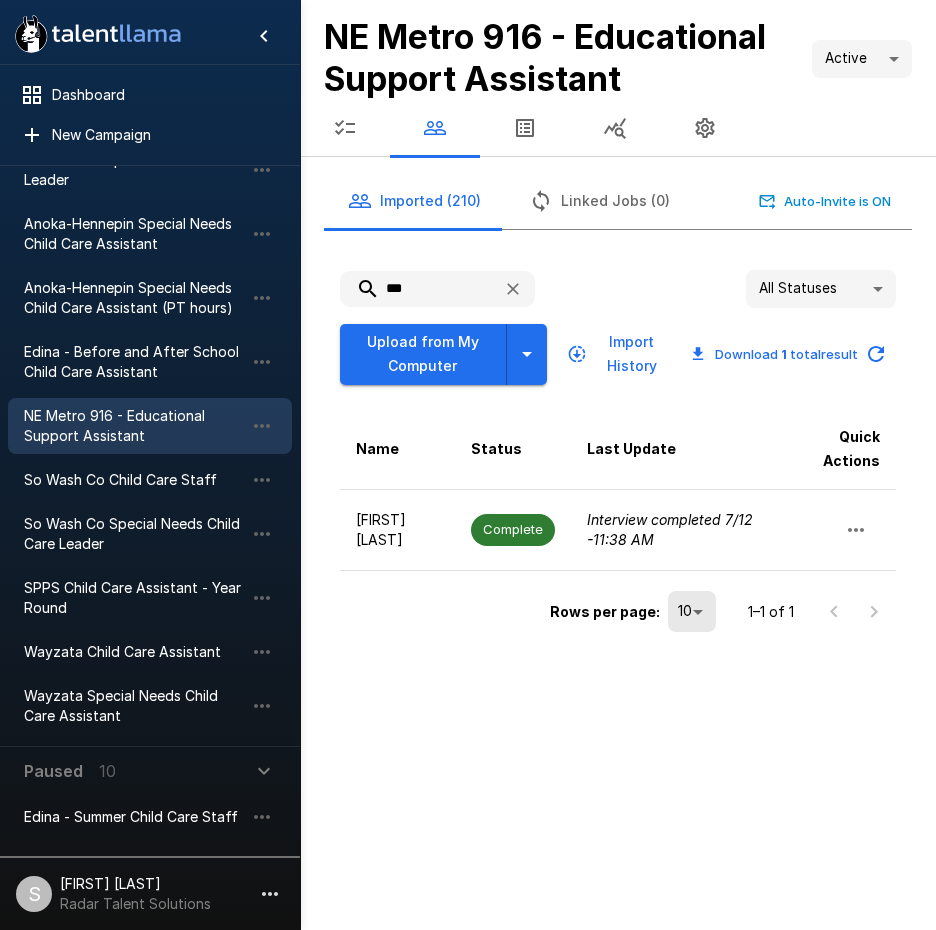 type on "***" 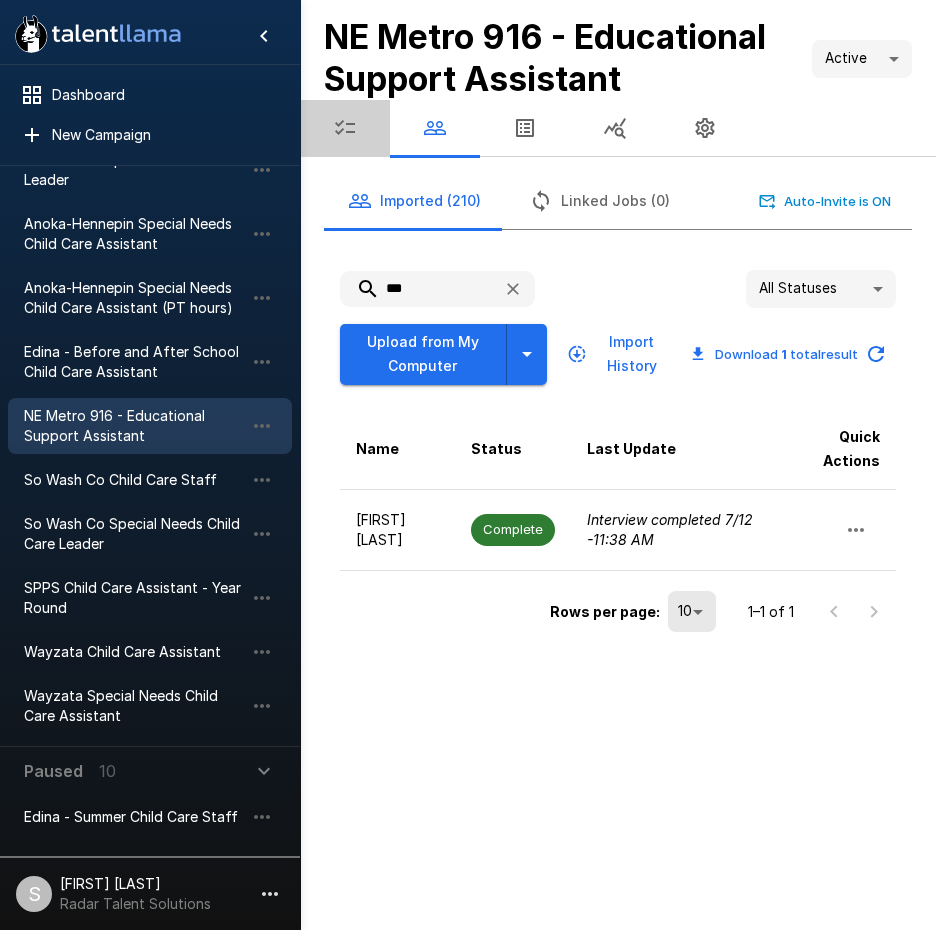 click 